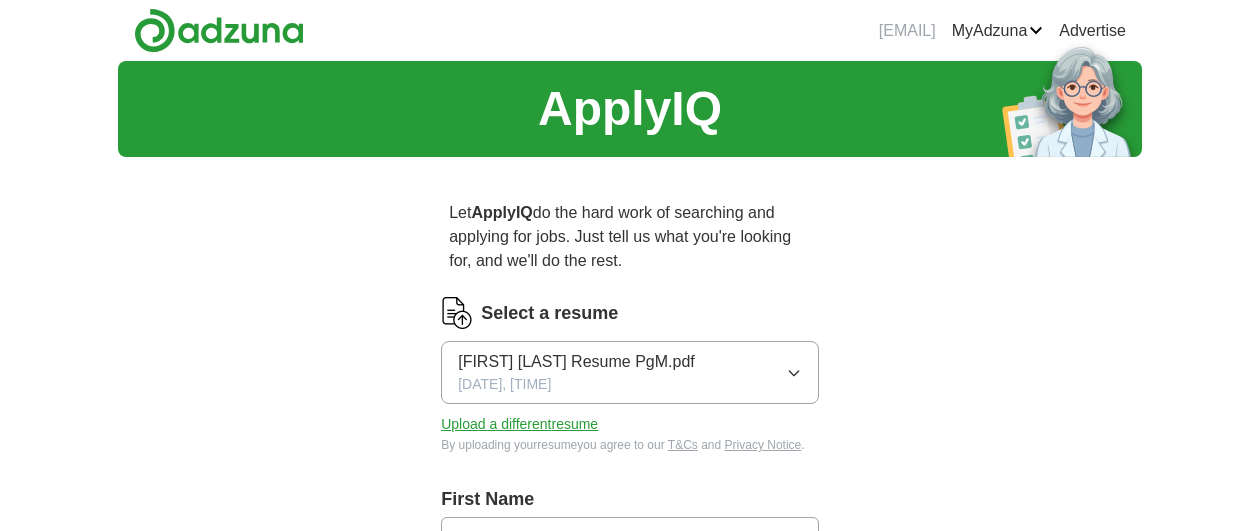scroll, scrollTop: 0, scrollLeft: 0, axis: both 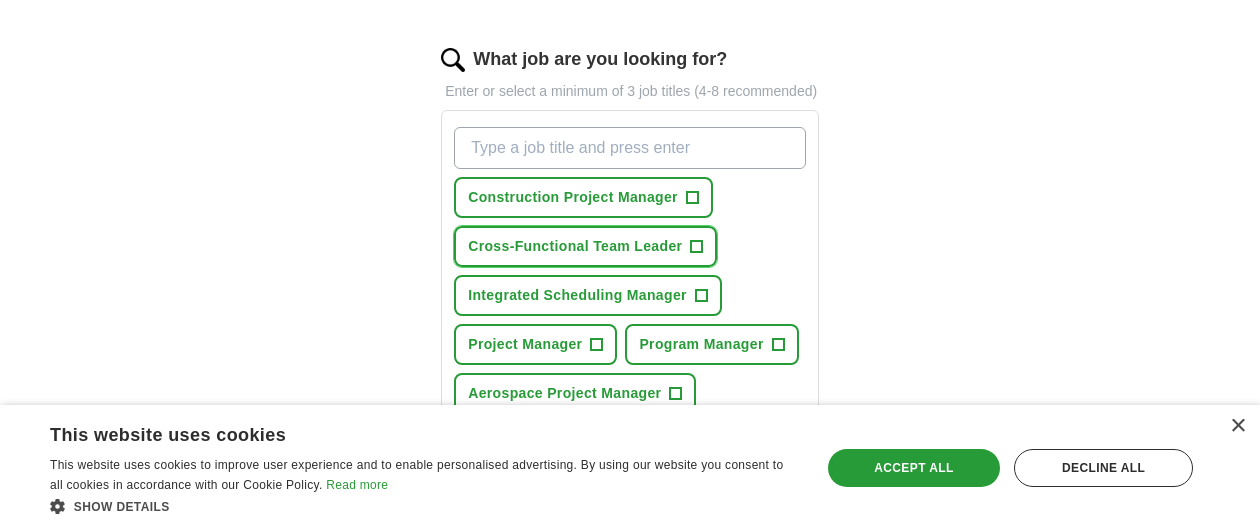 click on "Cross-Functional Team Leader" at bounding box center (575, 246) 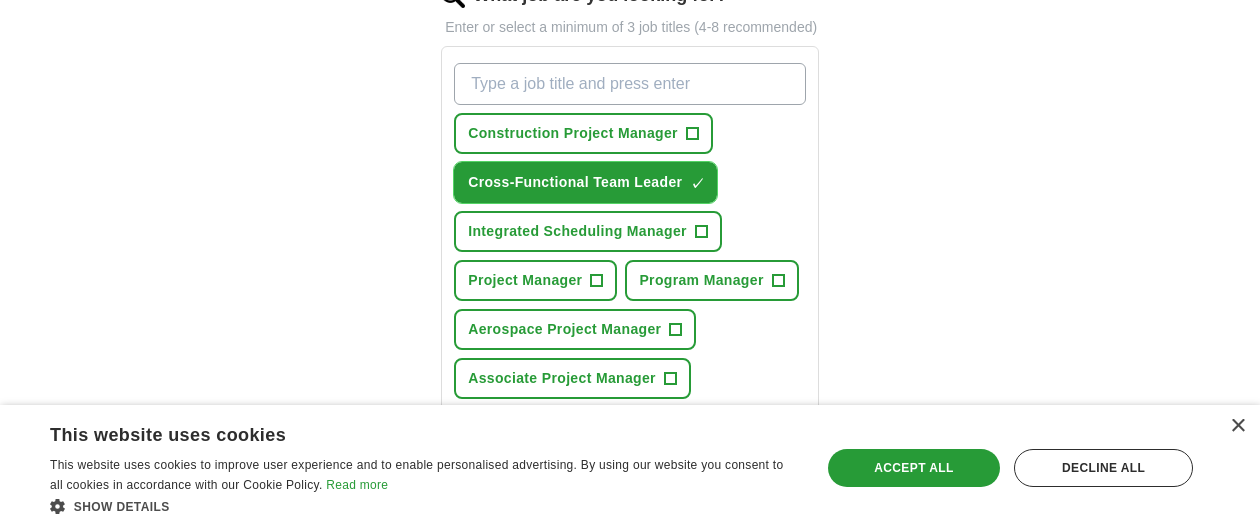 scroll, scrollTop: 825, scrollLeft: 0, axis: vertical 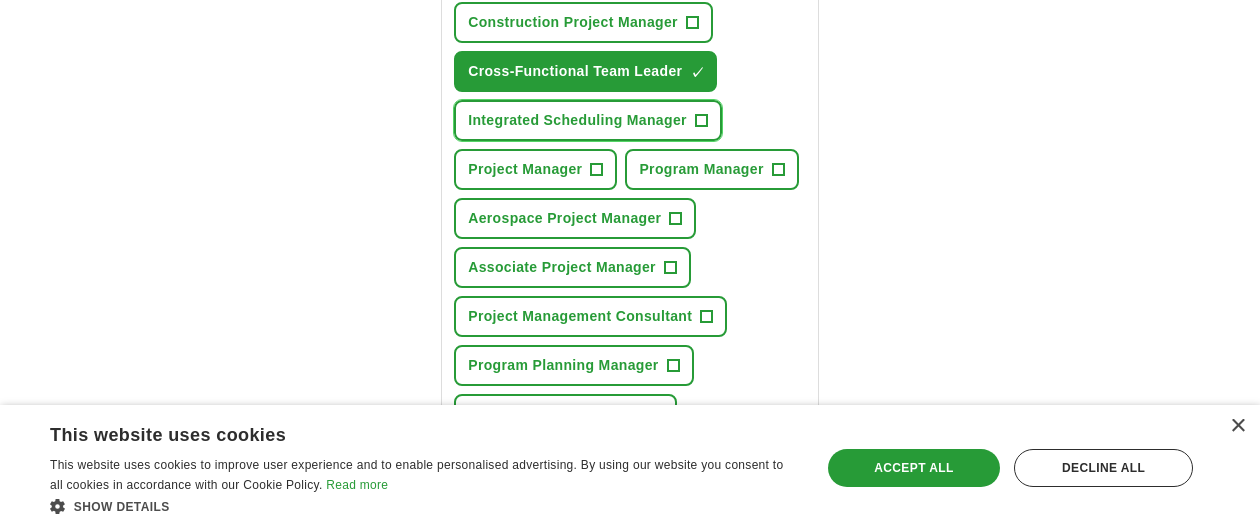 click on "Integrated Scheduling Manager" at bounding box center (577, 120) 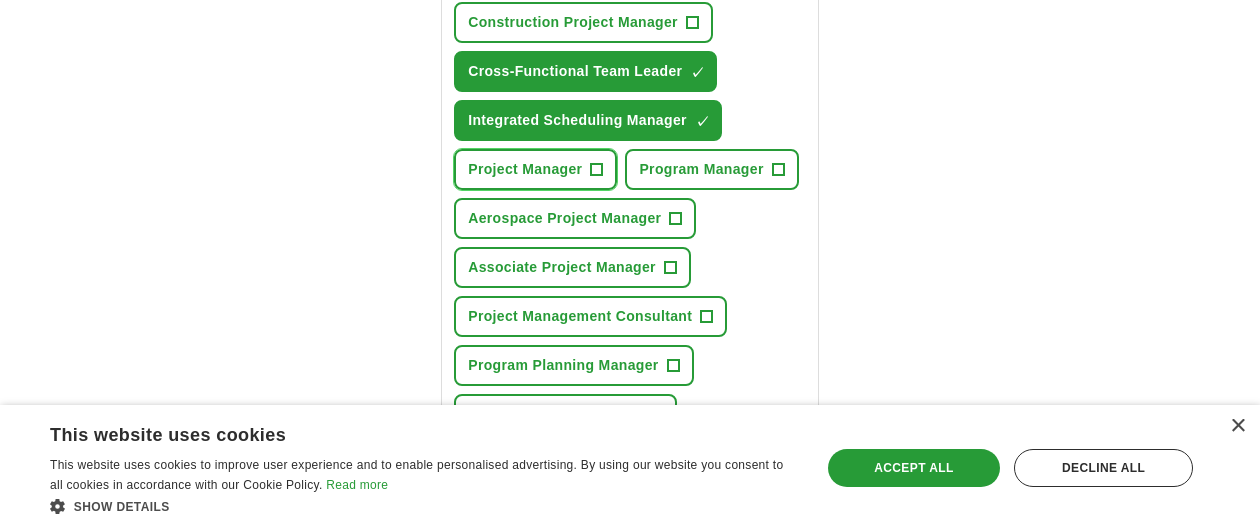 click on "Project Manager" at bounding box center (525, 169) 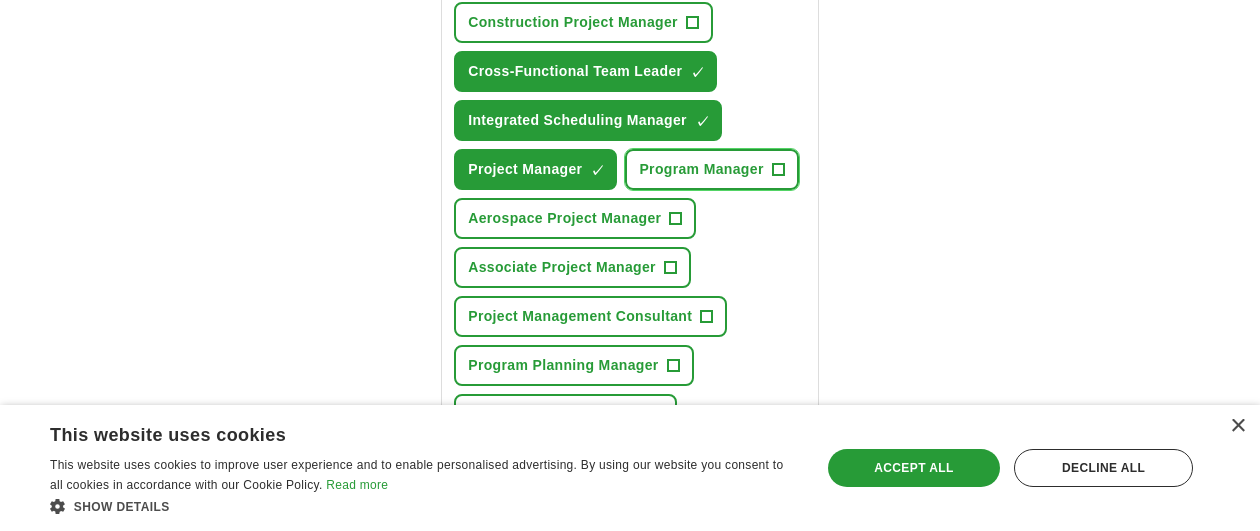 click on "Program Manager" at bounding box center (701, 169) 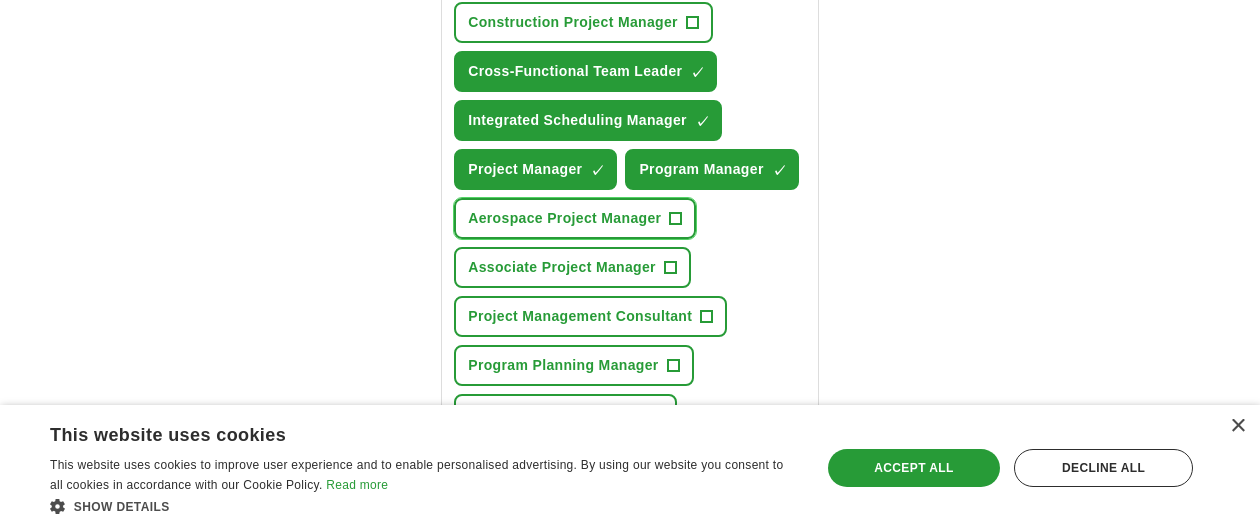 click on "Aerospace Project Manager" at bounding box center (564, 218) 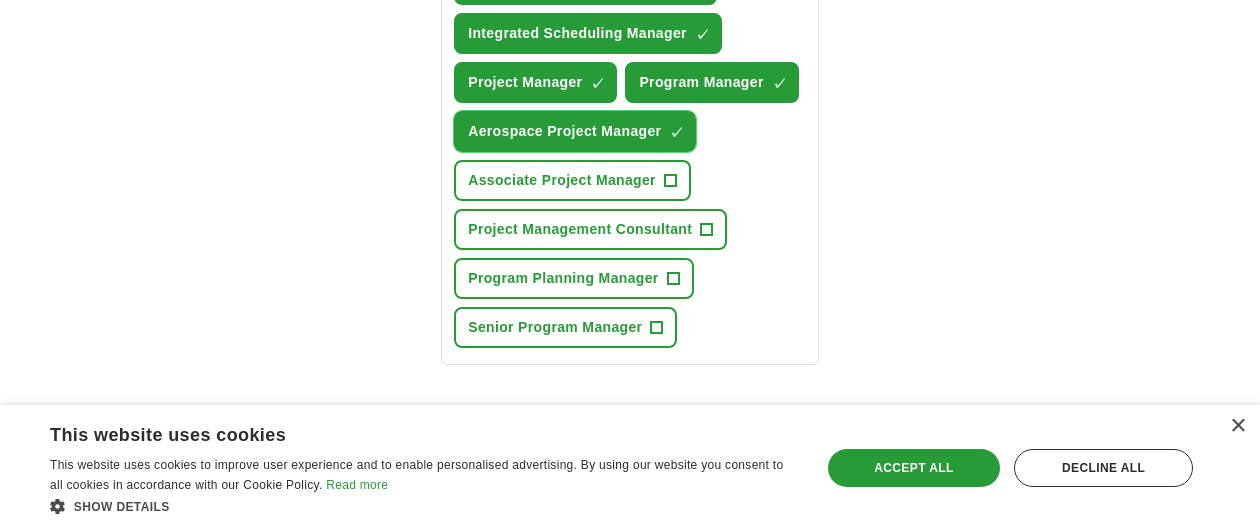 scroll, scrollTop: 913, scrollLeft: 0, axis: vertical 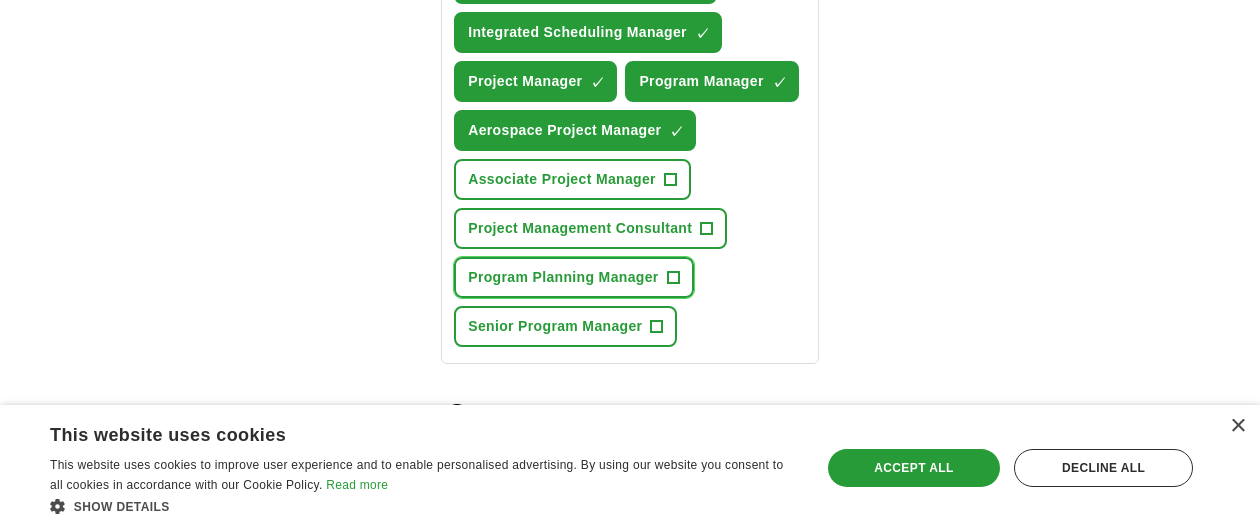 click on "Program Planning Manager" at bounding box center (563, 277) 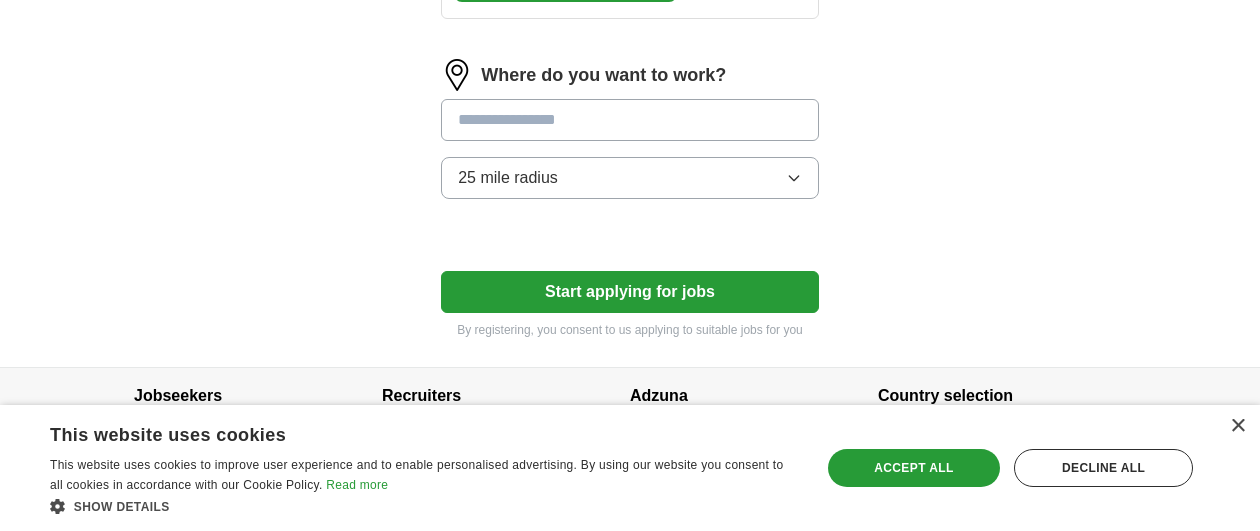 scroll, scrollTop: 1271, scrollLeft: 0, axis: vertical 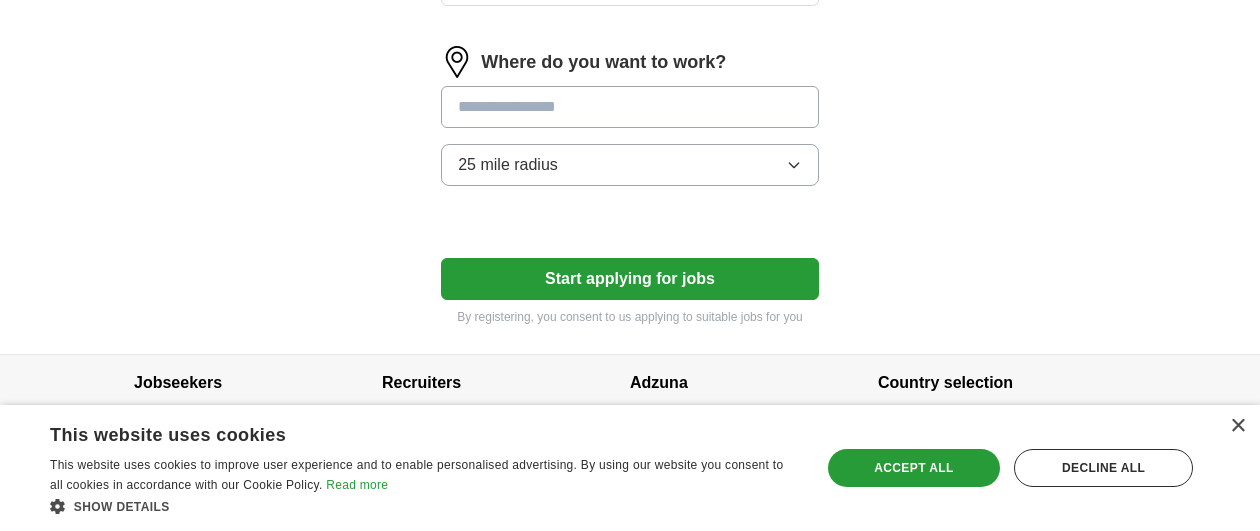 click at bounding box center (630, 107) 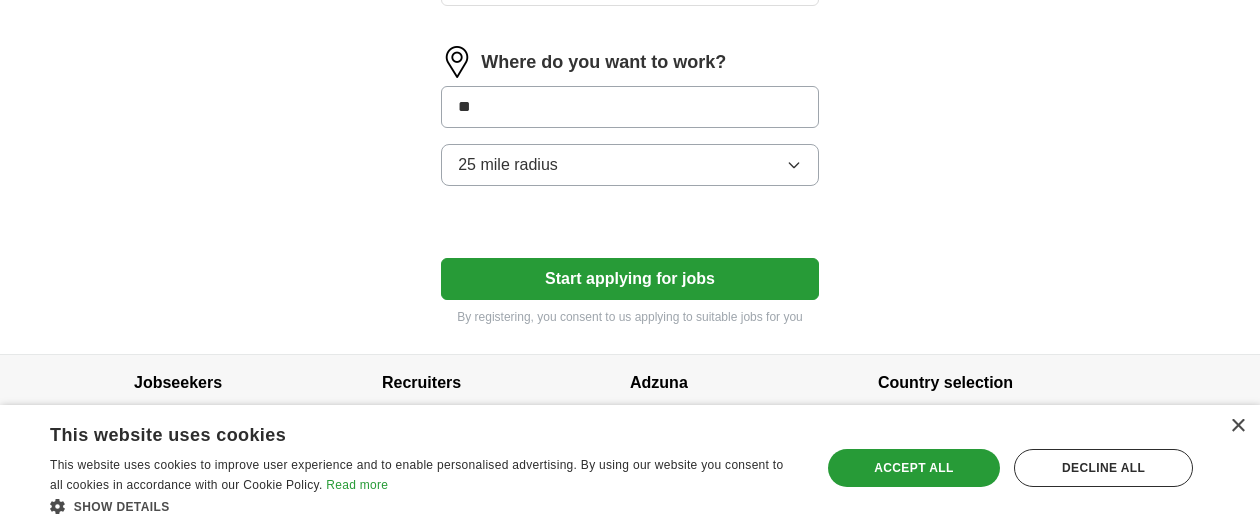 type on "***" 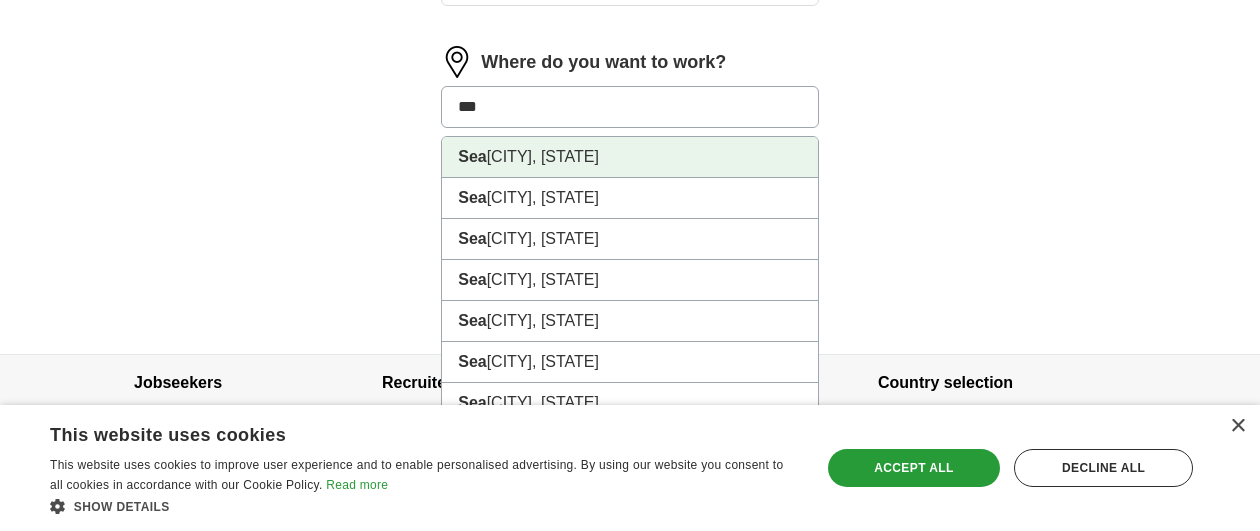 click on "[CITY], [STATE]" at bounding box center (630, 157) 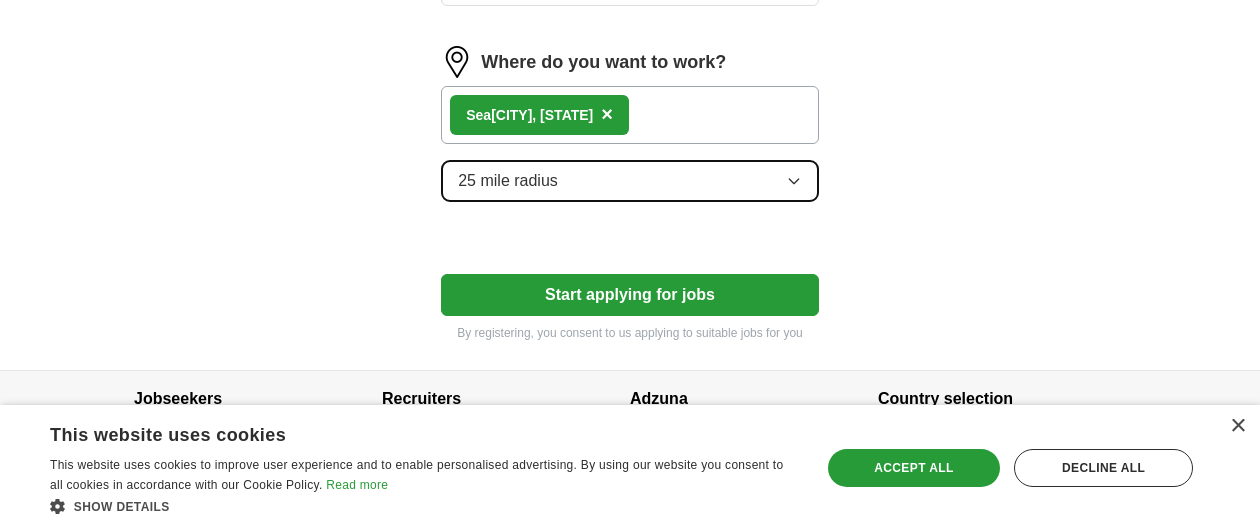 click 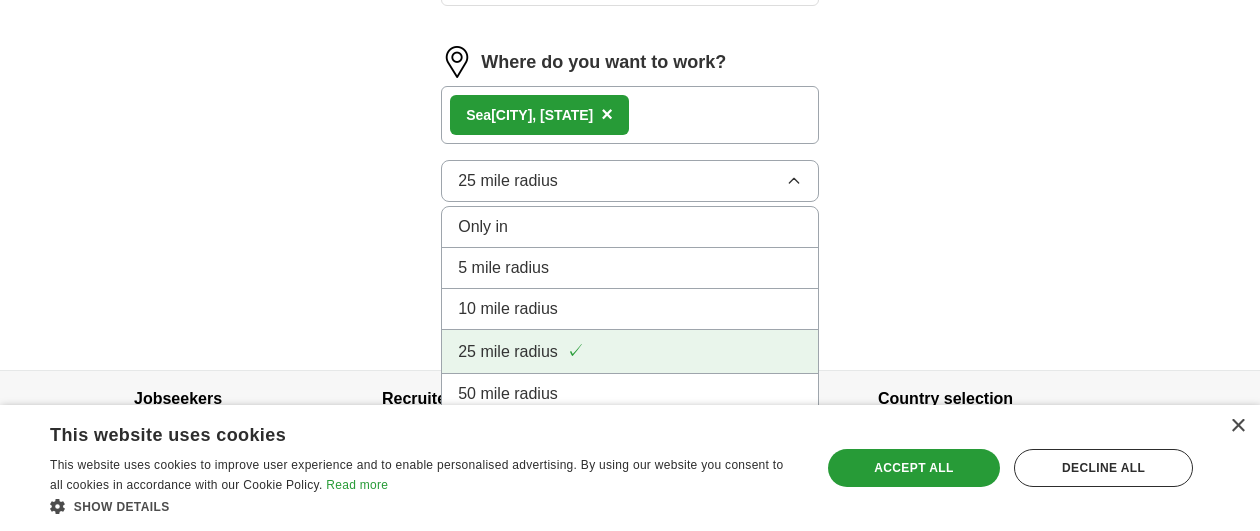 click on "25 mile radius ✓" at bounding box center [630, 351] 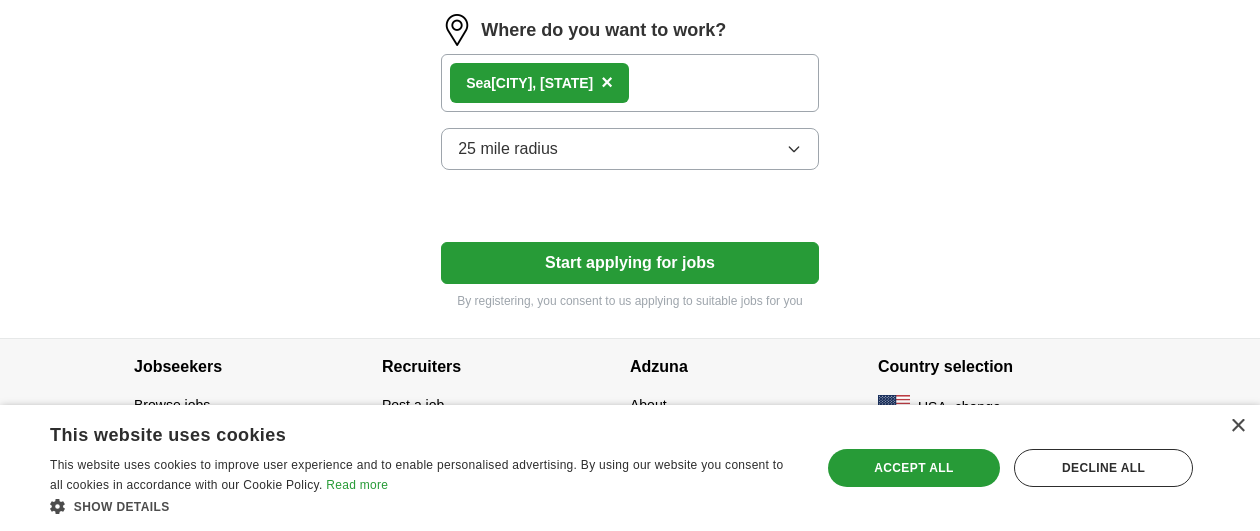 scroll, scrollTop: 1306, scrollLeft: 0, axis: vertical 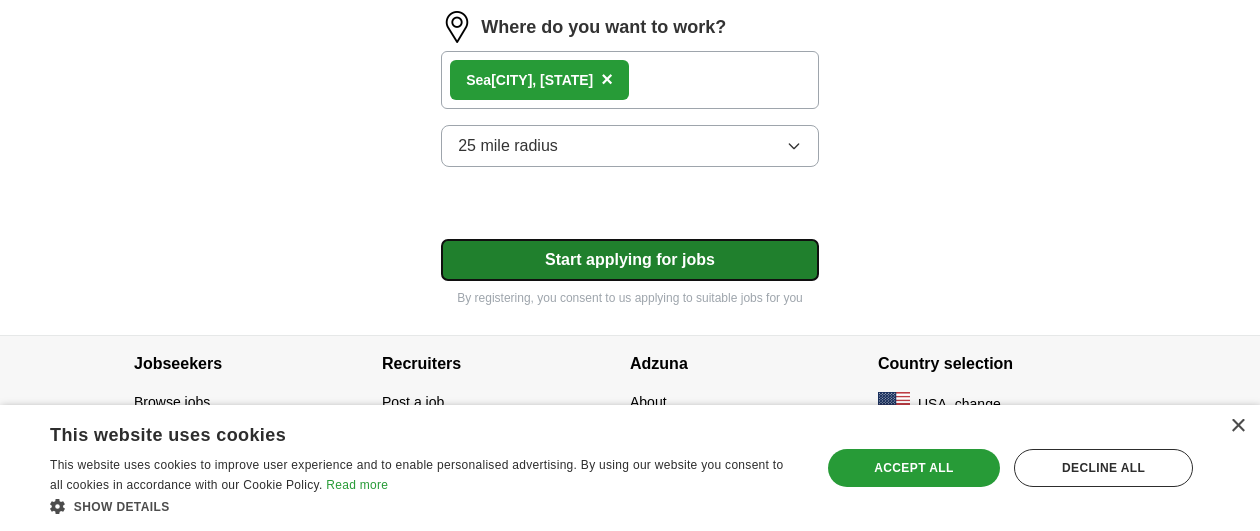 click on "Start applying for jobs" at bounding box center [630, 260] 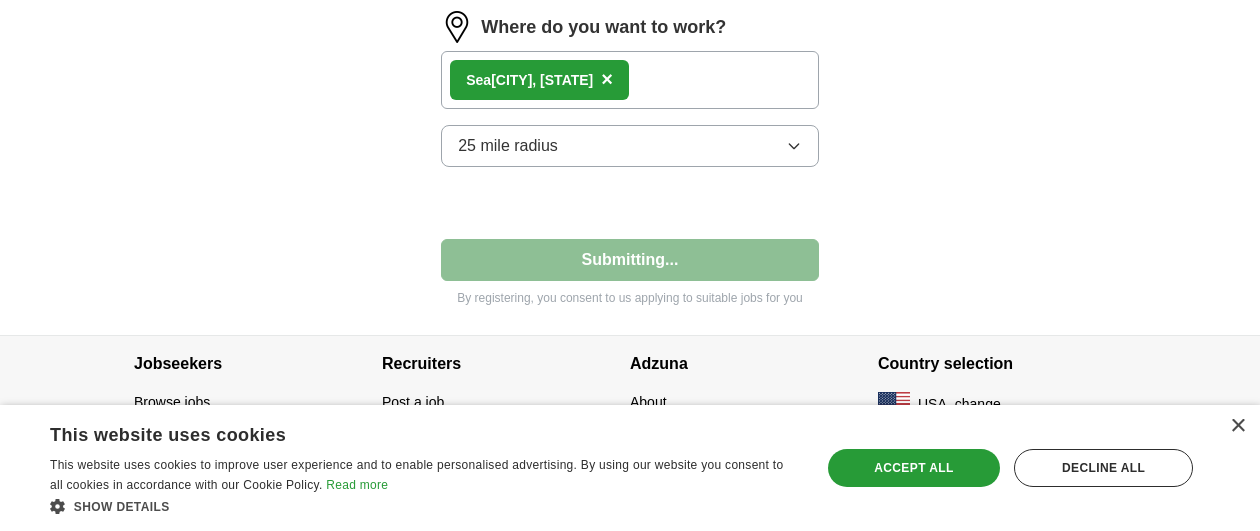 select on "**" 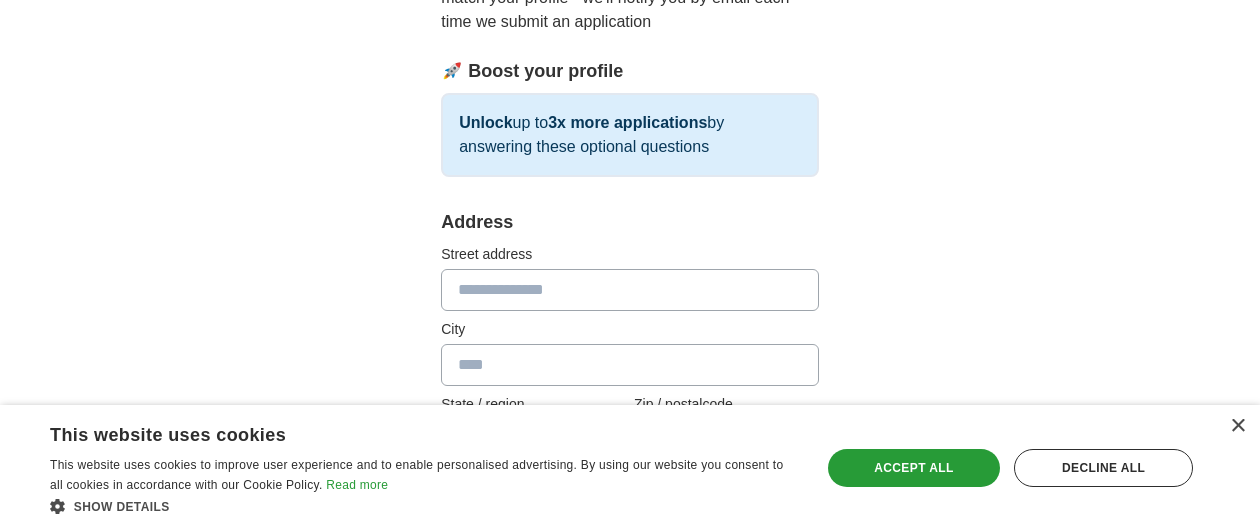 scroll, scrollTop: 300, scrollLeft: 0, axis: vertical 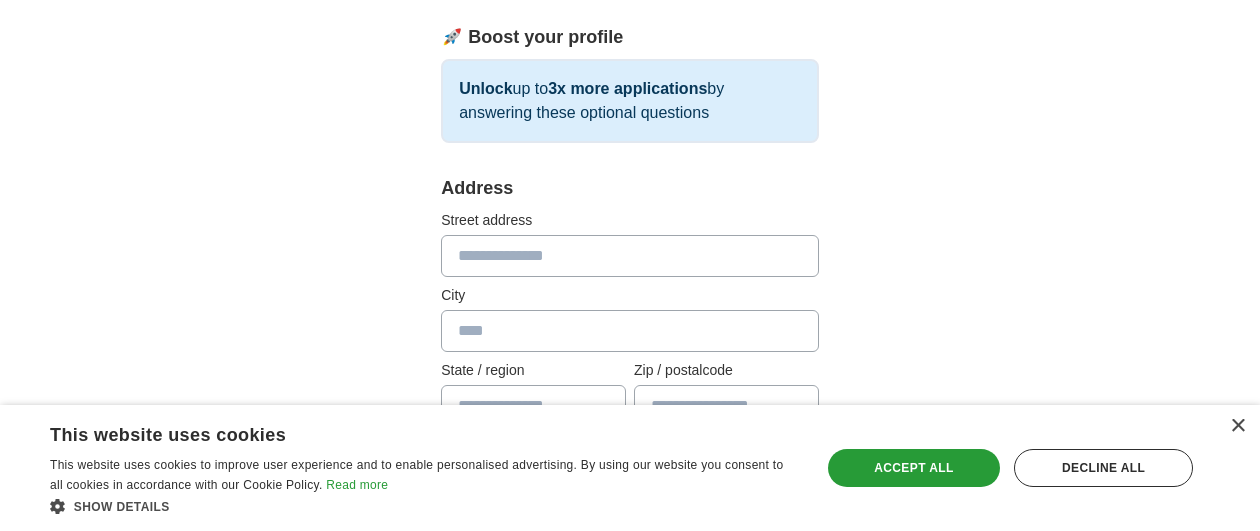 click at bounding box center [630, 256] 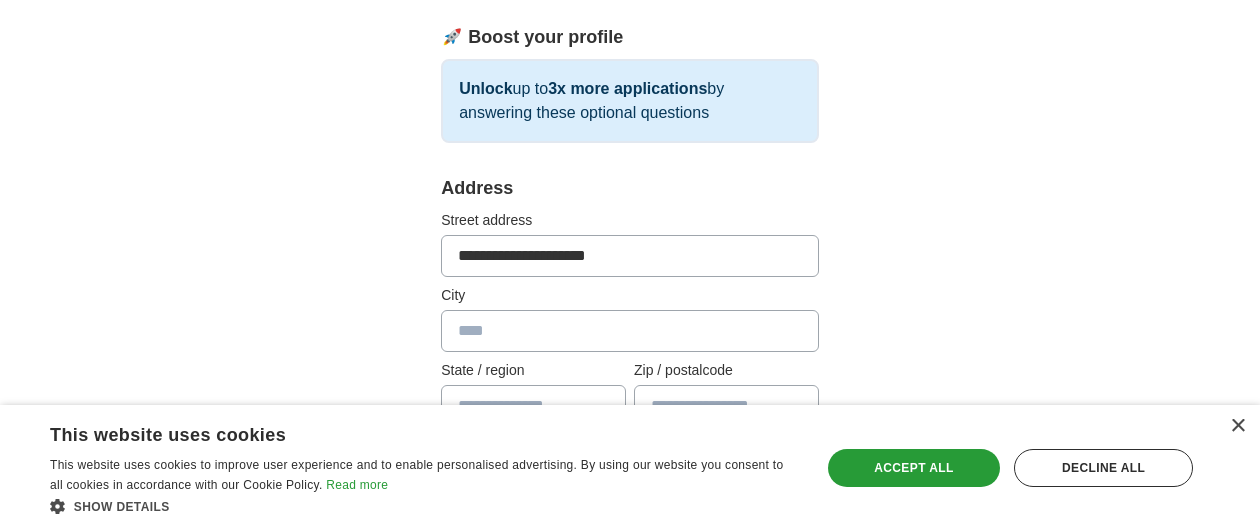type on "**********" 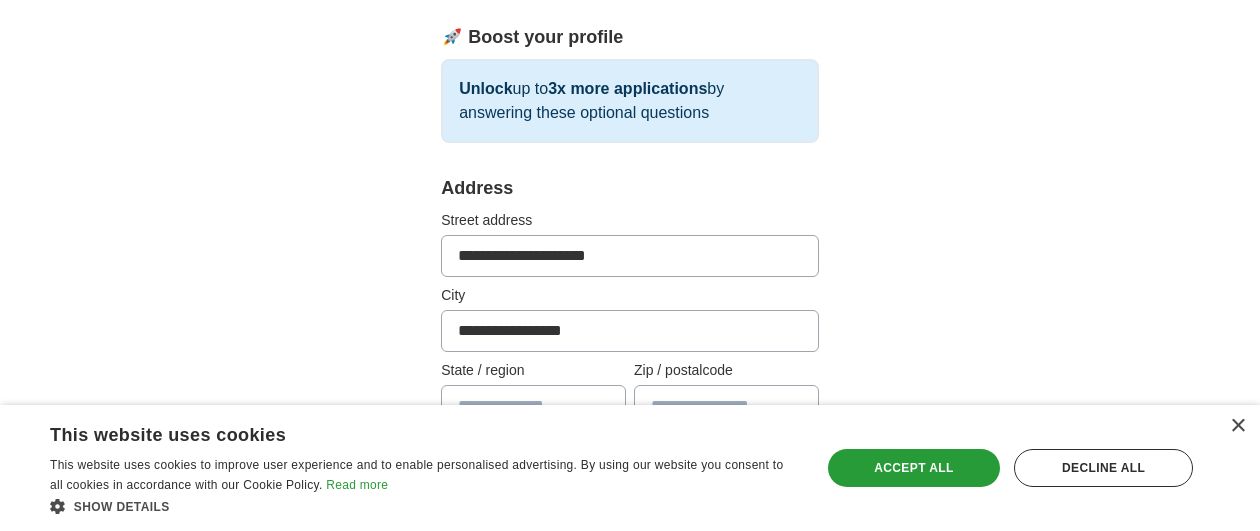 type on "**" 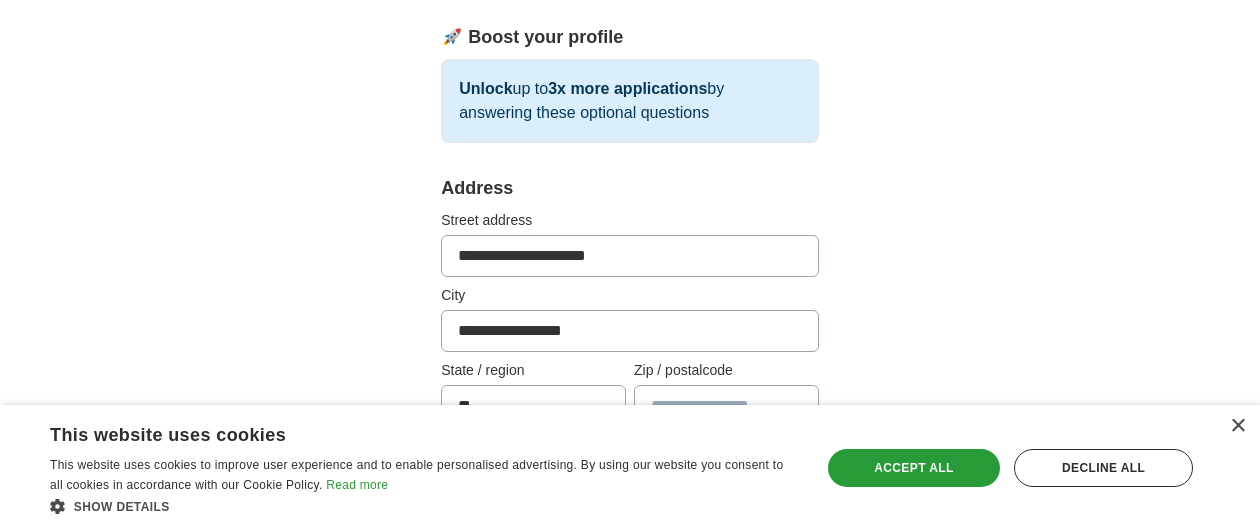 type on "*****" 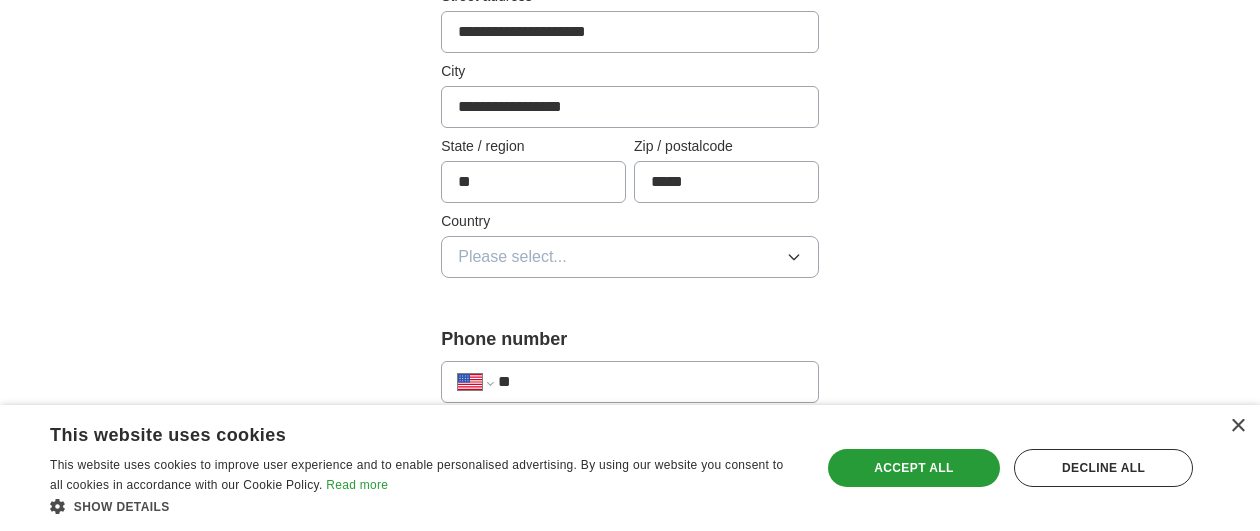 scroll, scrollTop: 545, scrollLeft: 0, axis: vertical 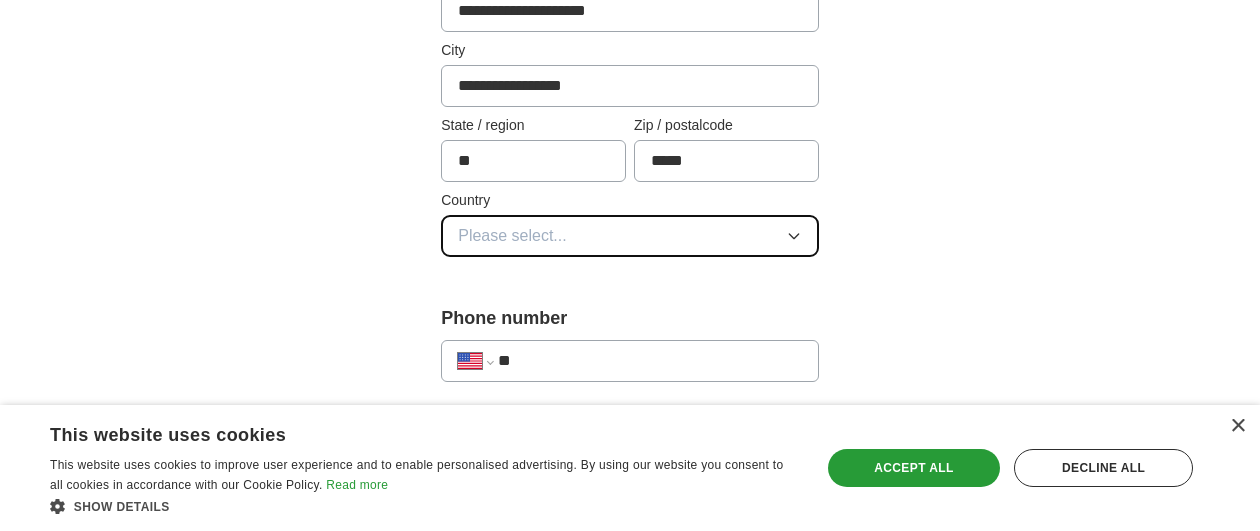 click on "Please select..." at bounding box center (630, 236) 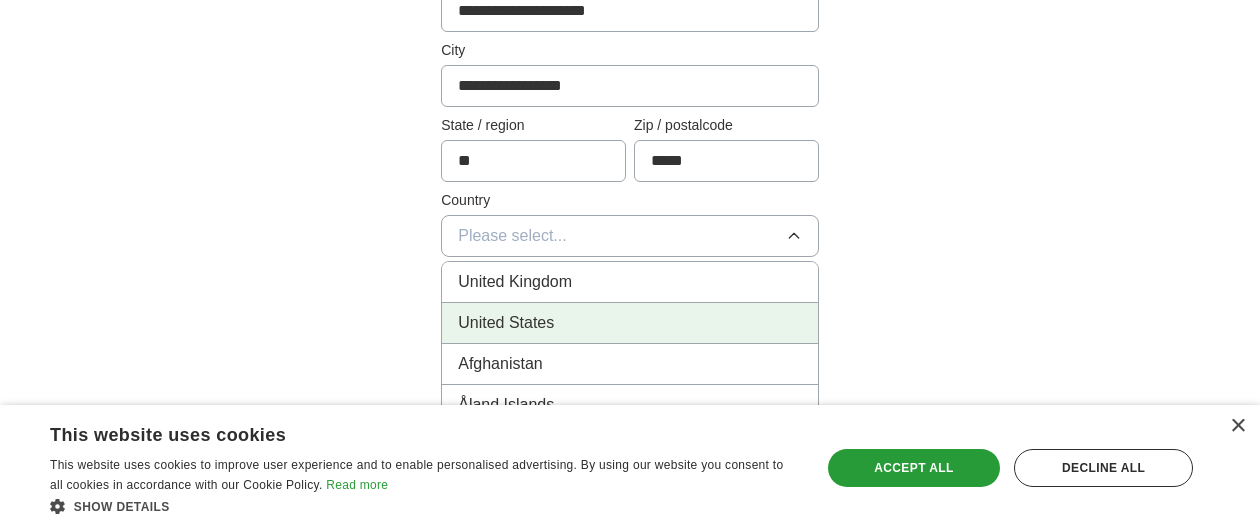 click on "United States" at bounding box center (506, 323) 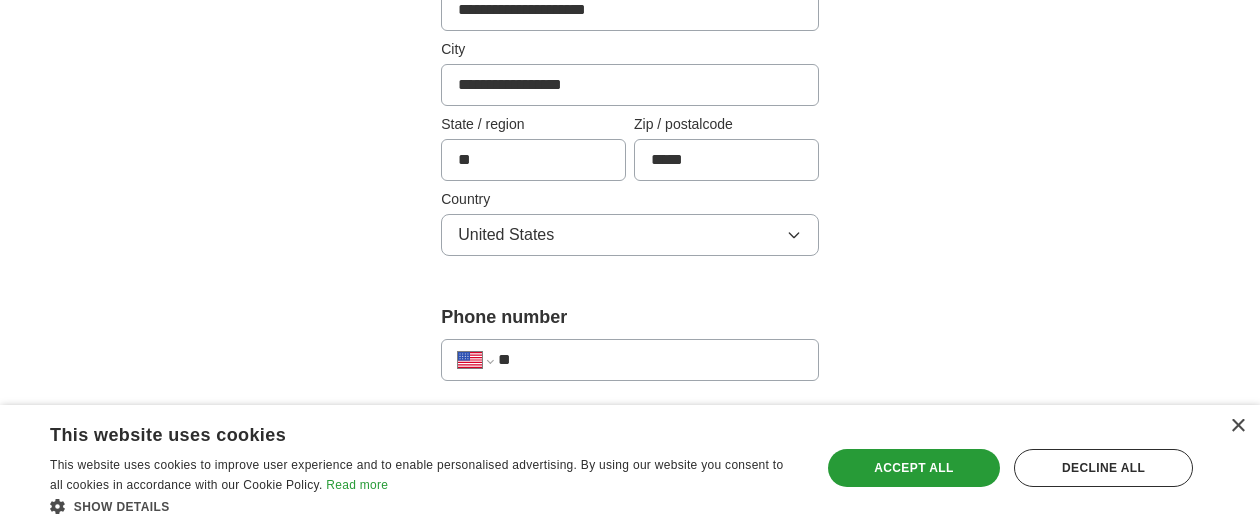 scroll, scrollTop: 758, scrollLeft: 0, axis: vertical 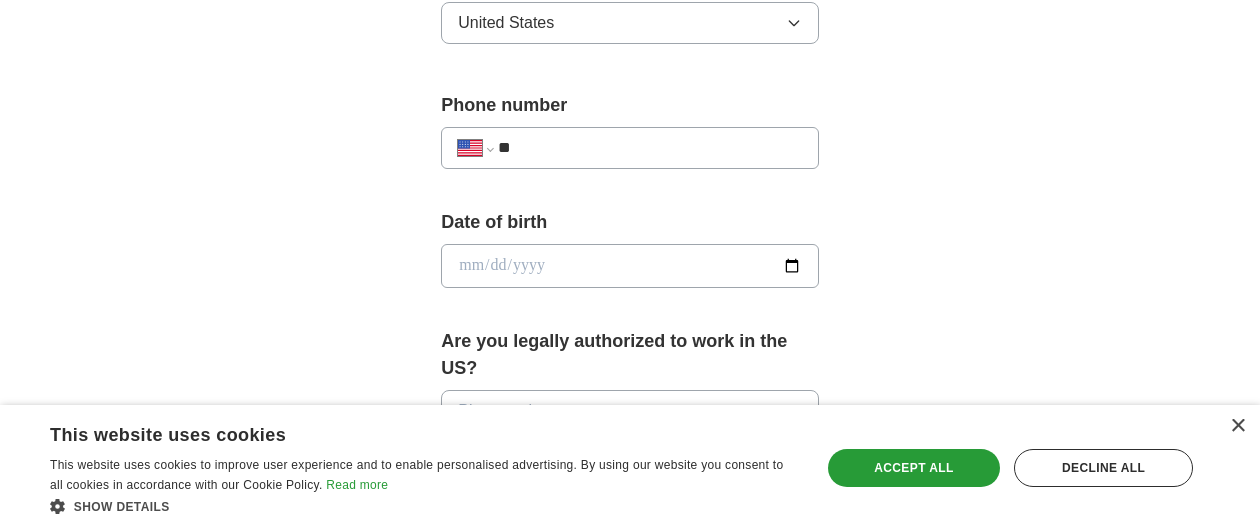 click on "**" at bounding box center [650, 148] 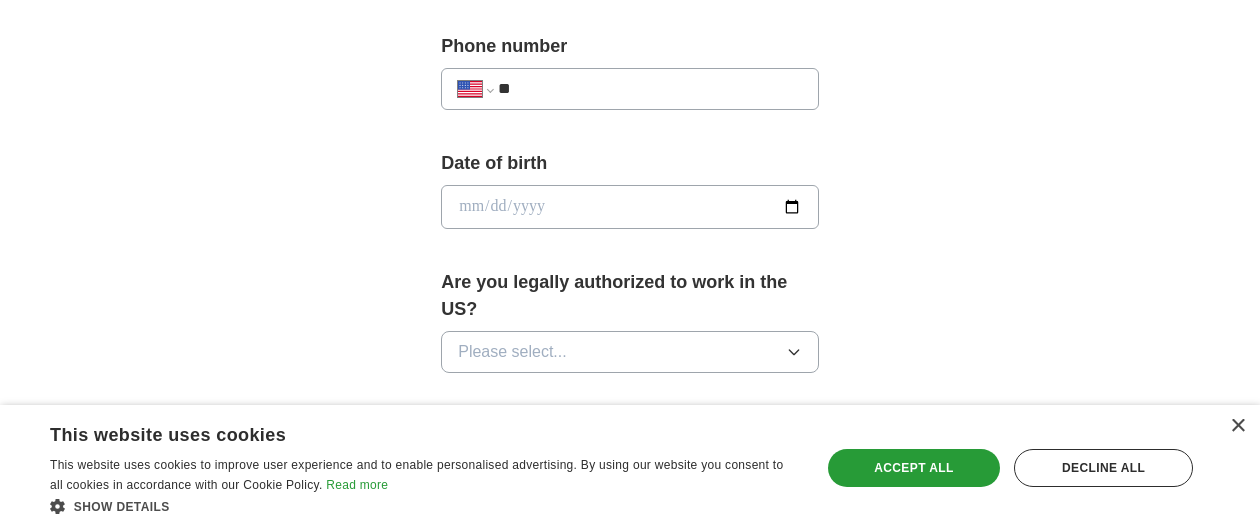 scroll, scrollTop: 831, scrollLeft: 0, axis: vertical 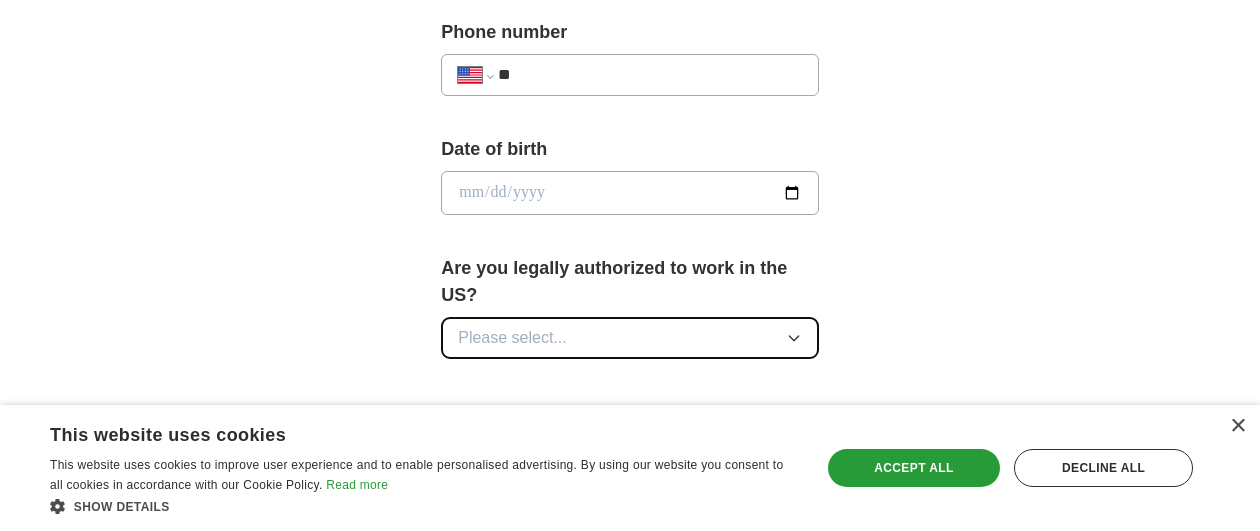 click on "Please select..." at bounding box center (630, 338) 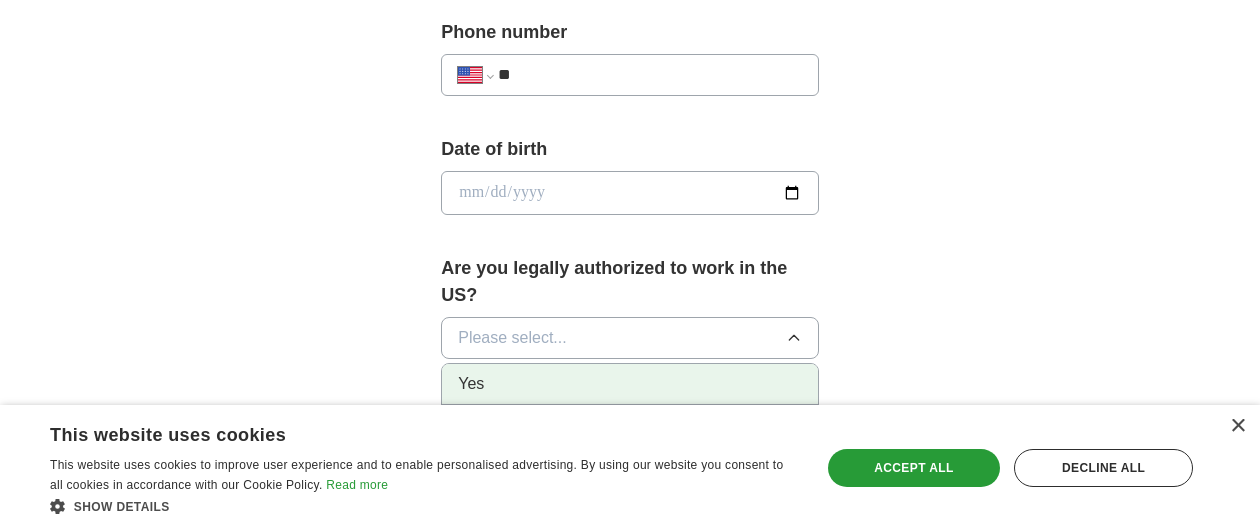 click on "Yes" at bounding box center [630, 384] 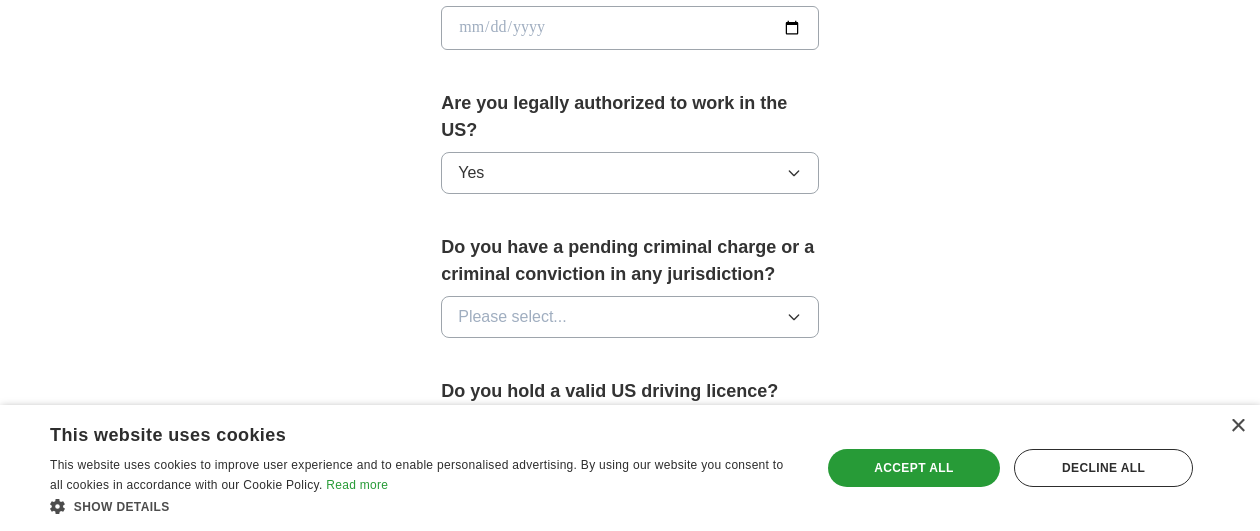 scroll, scrollTop: 1013, scrollLeft: 0, axis: vertical 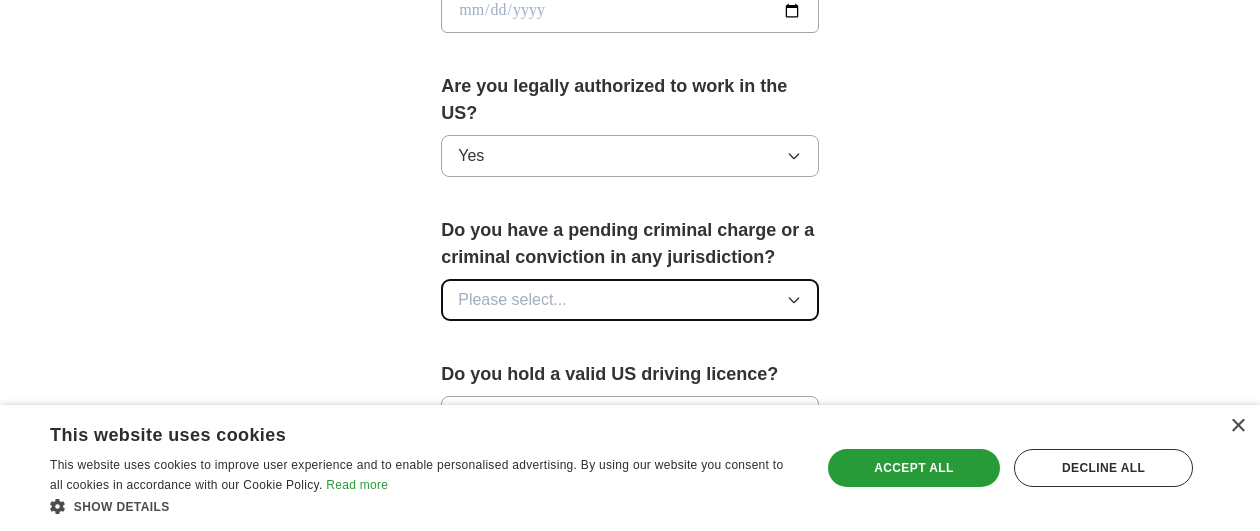 click on "Please select..." at bounding box center (630, 300) 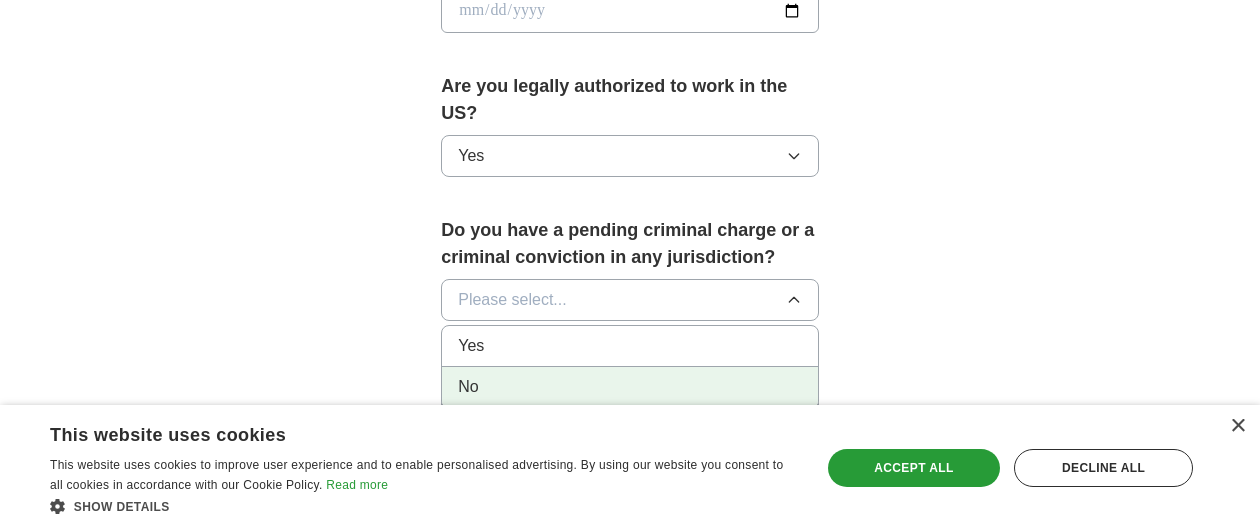 click on "No" at bounding box center (630, 387) 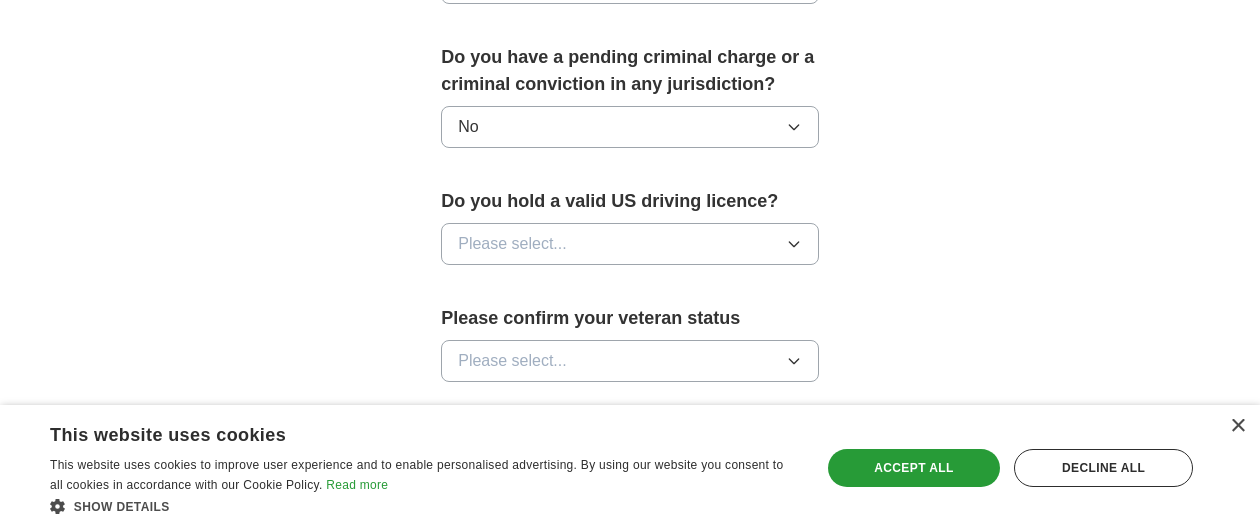 scroll, scrollTop: 1242, scrollLeft: 0, axis: vertical 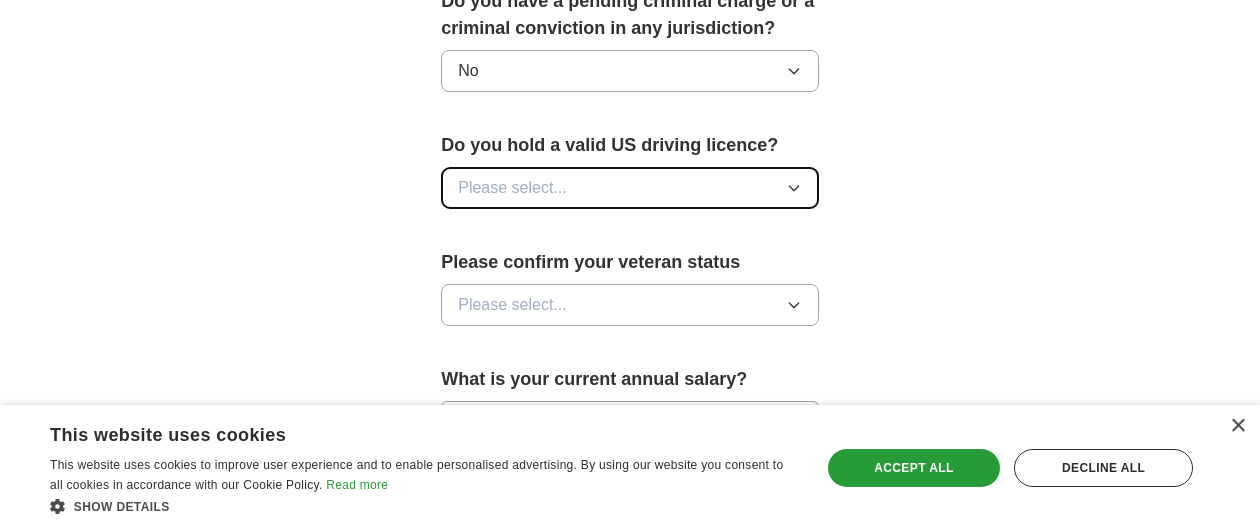 click on "Please select..." at bounding box center [630, 188] 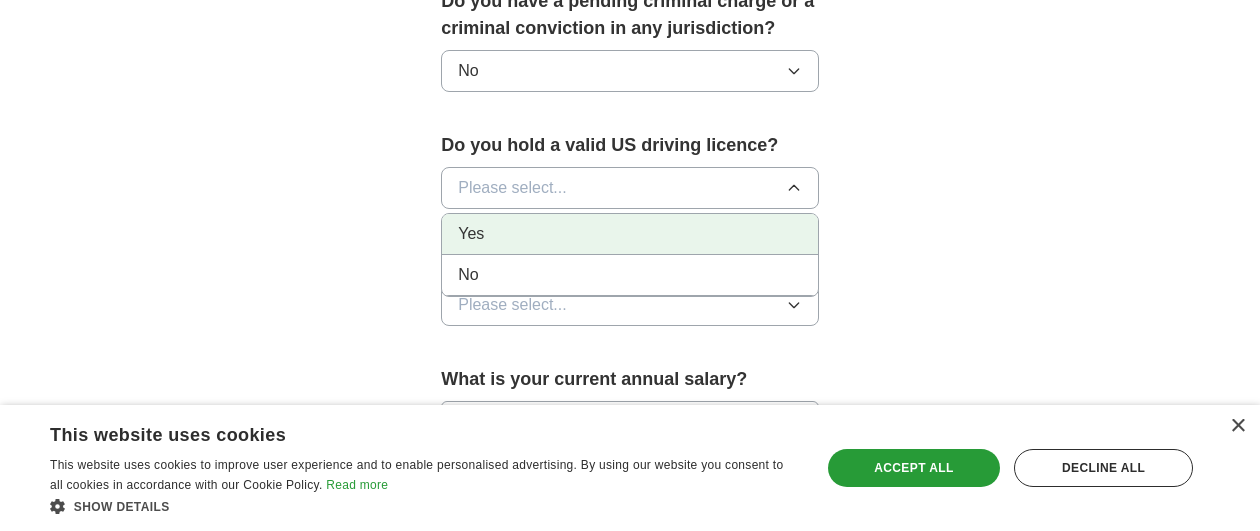 click on "Yes" at bounding box center [630, 234] 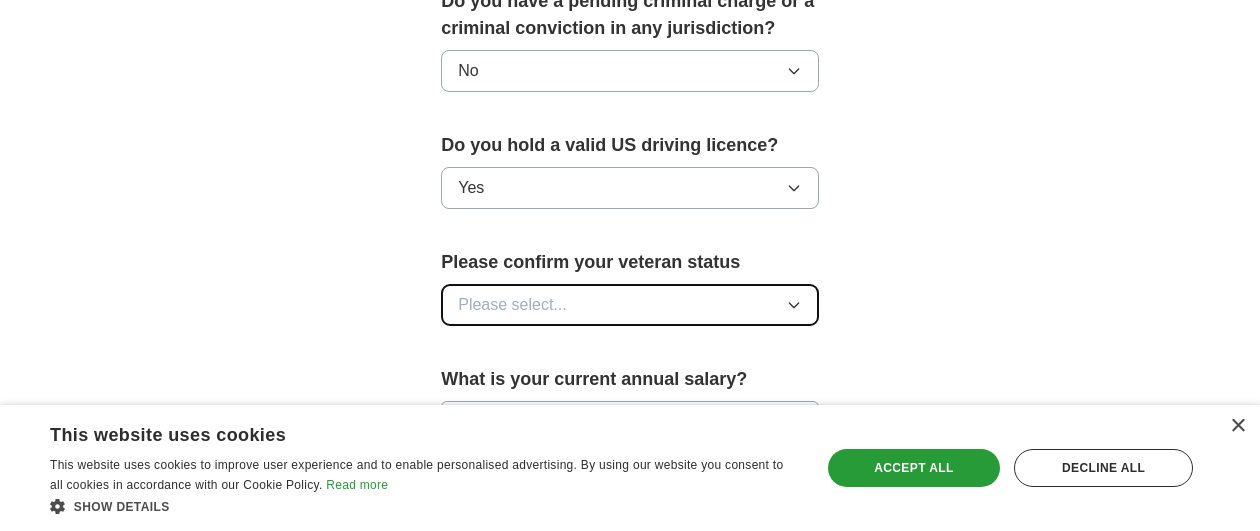 click on "Please select..." at bounding box center [630, 305] 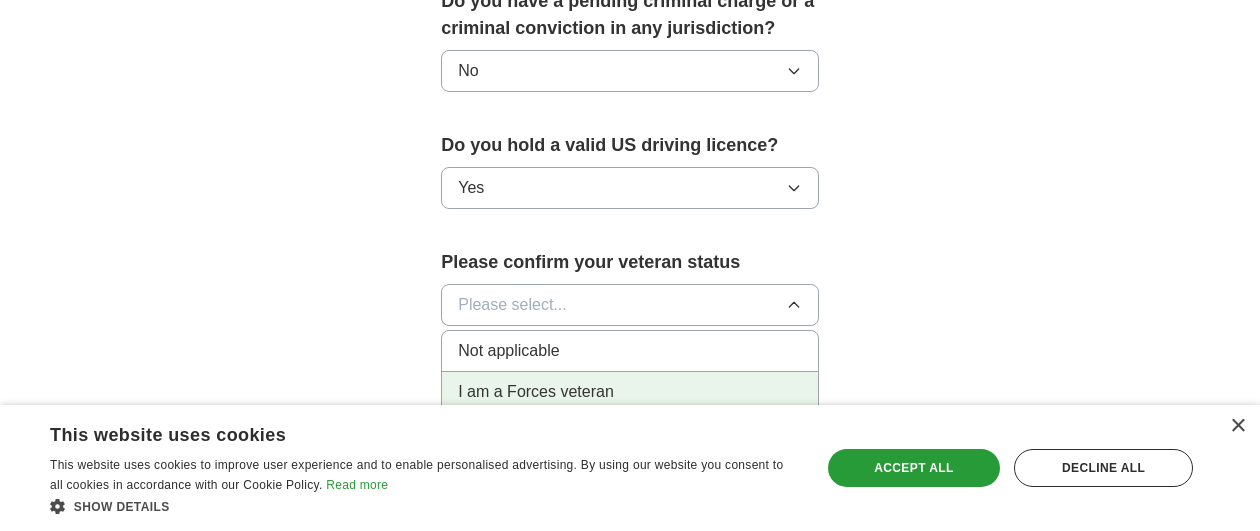 click on "I am a  Forces veteran" at bounding box center (536, 392) 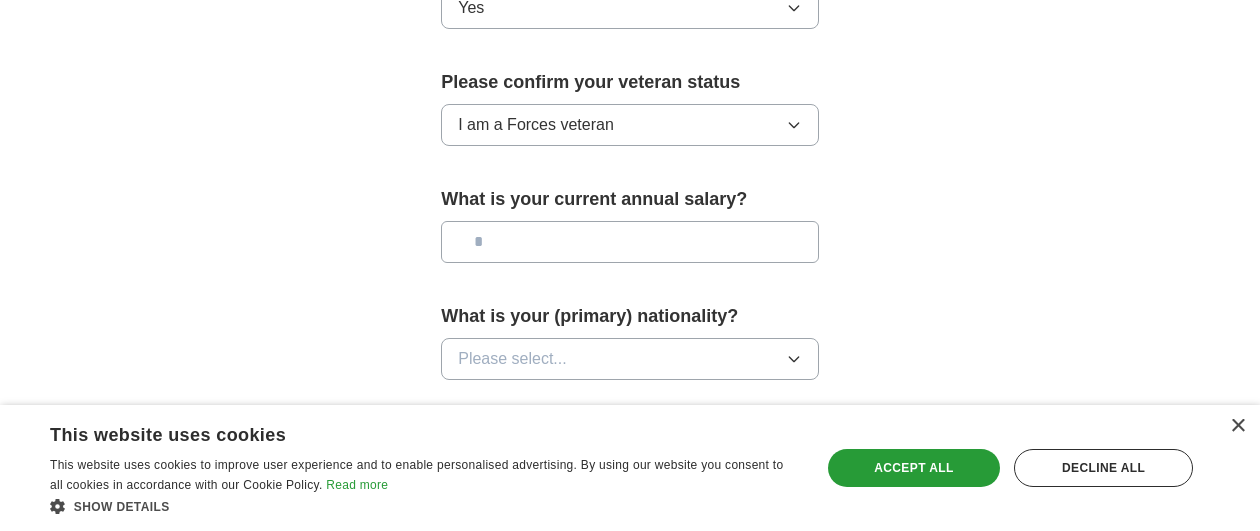 scroll, scrollTop: 1429, scrollLeft: 0, axis: vertical 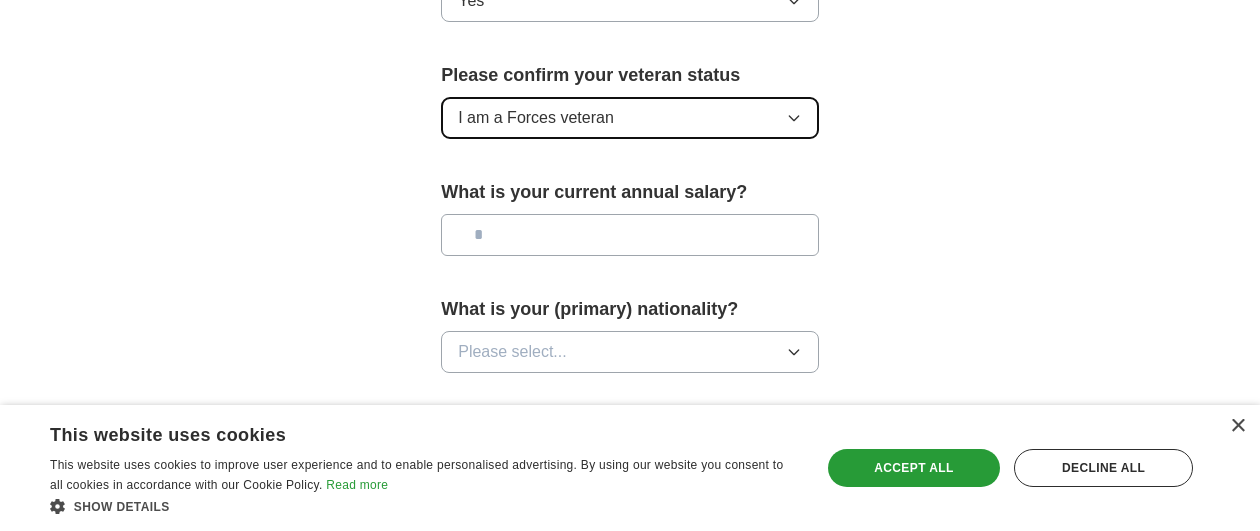 click on "I am a  Forces veteran" at bounding box center (630, 118) 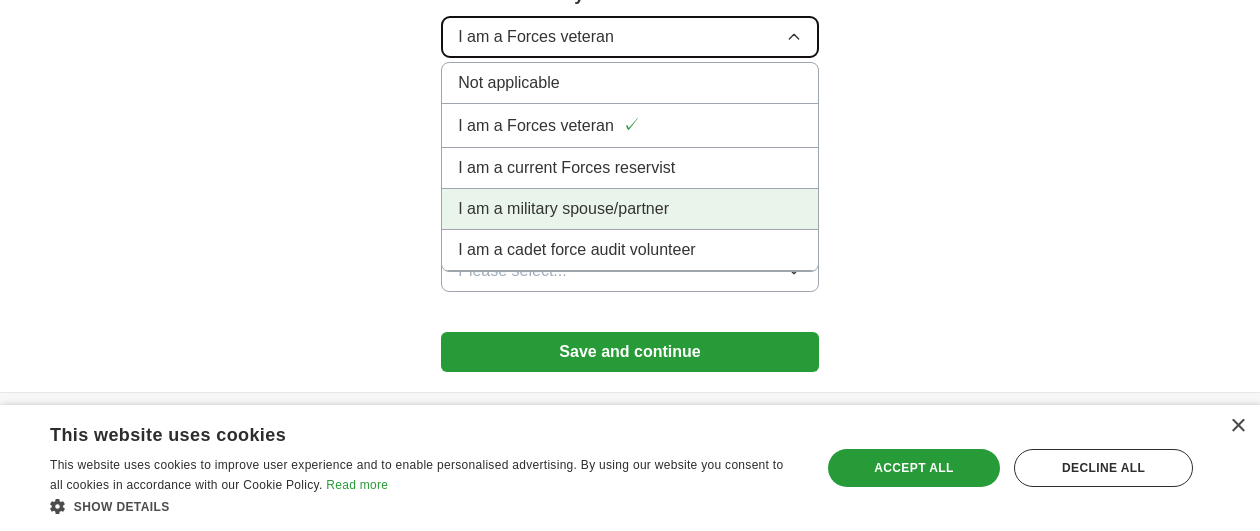 scroll, scrollTop: 1516, scrollLeft: 0, axis: vertical 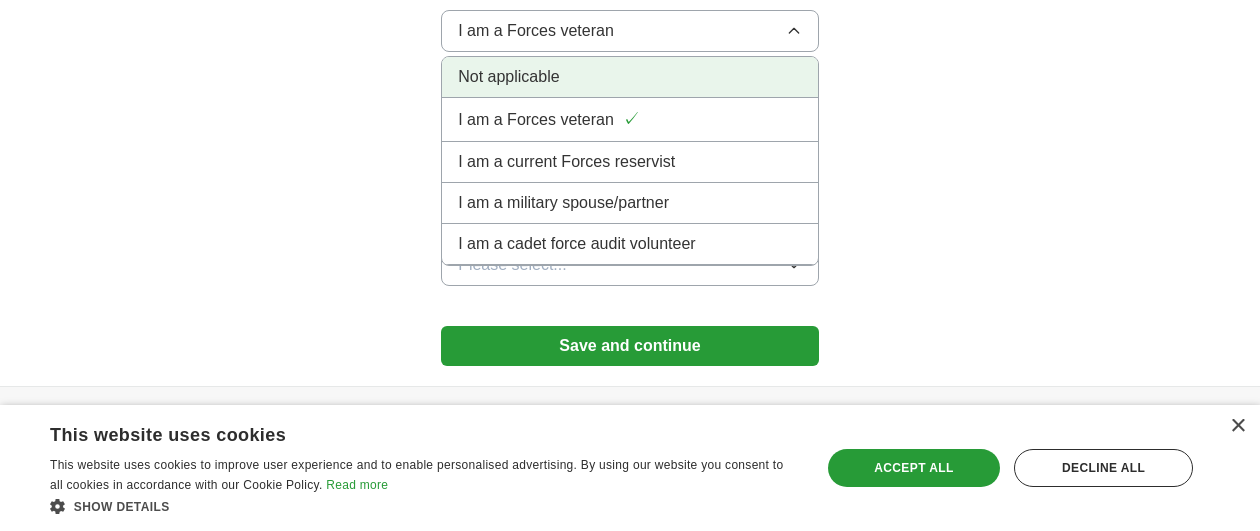 click on "Not applicable" at bounding box center (508, 77) 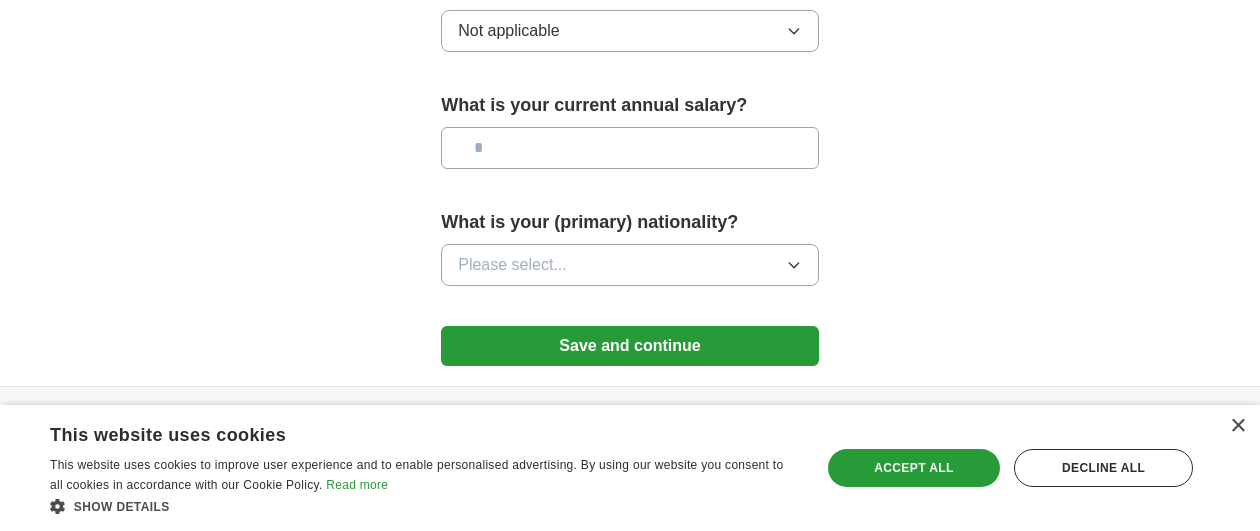 click at bounding box center (630, 148) 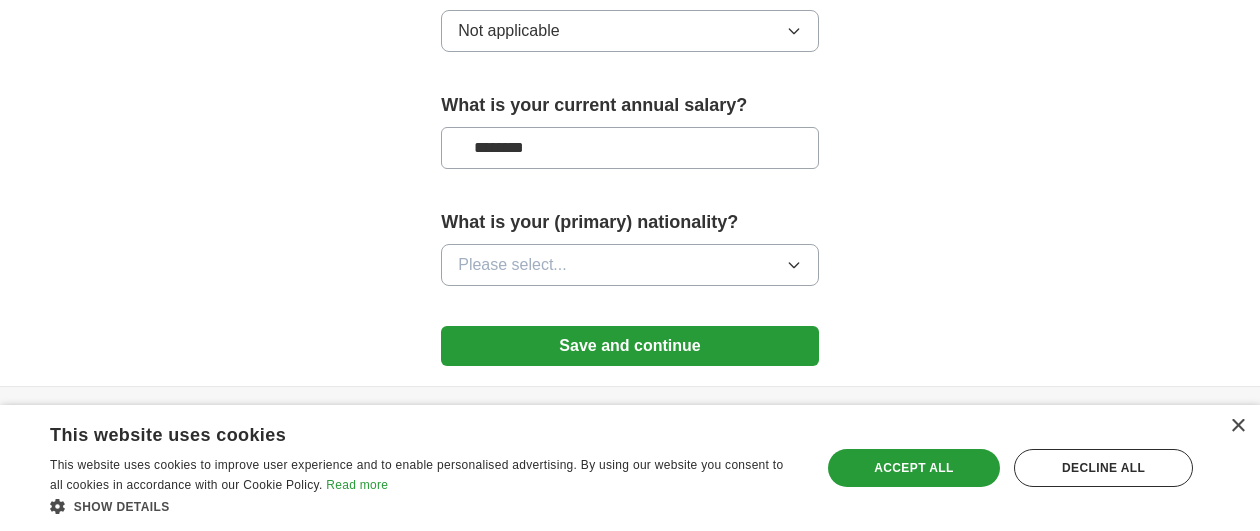 type on "********" 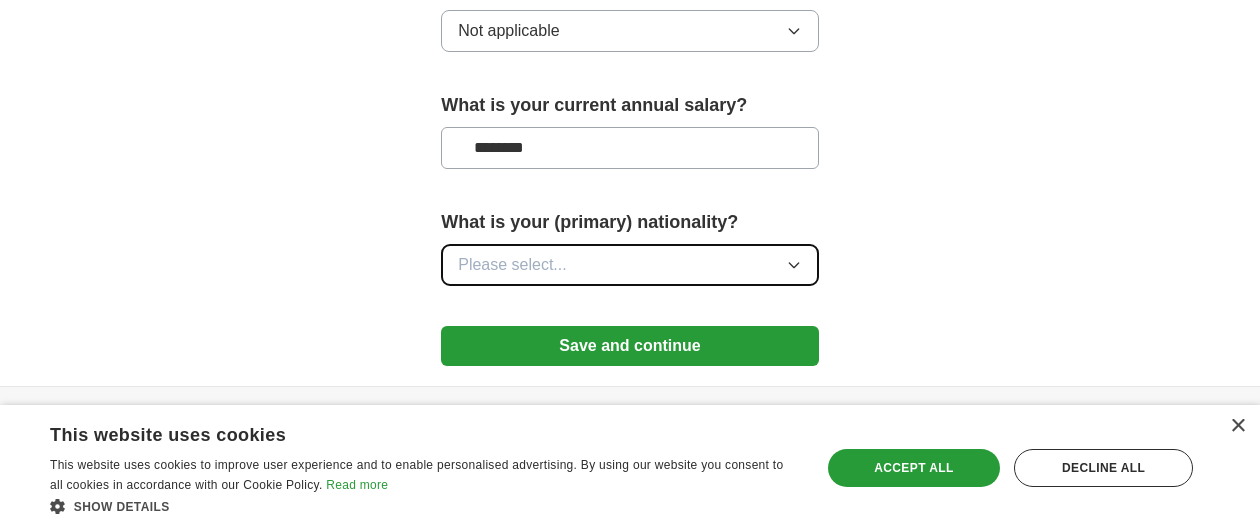 click on "Please select..." at bounding box center (630, 265) 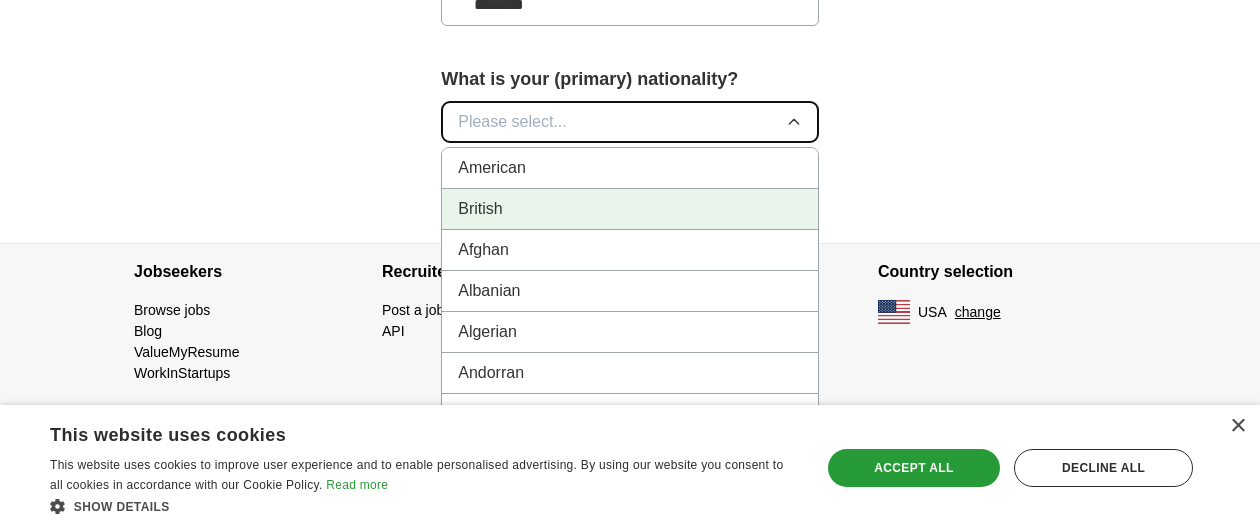 scroll, scrollTop: 1666, scrollLeft: 0, axis: vertical 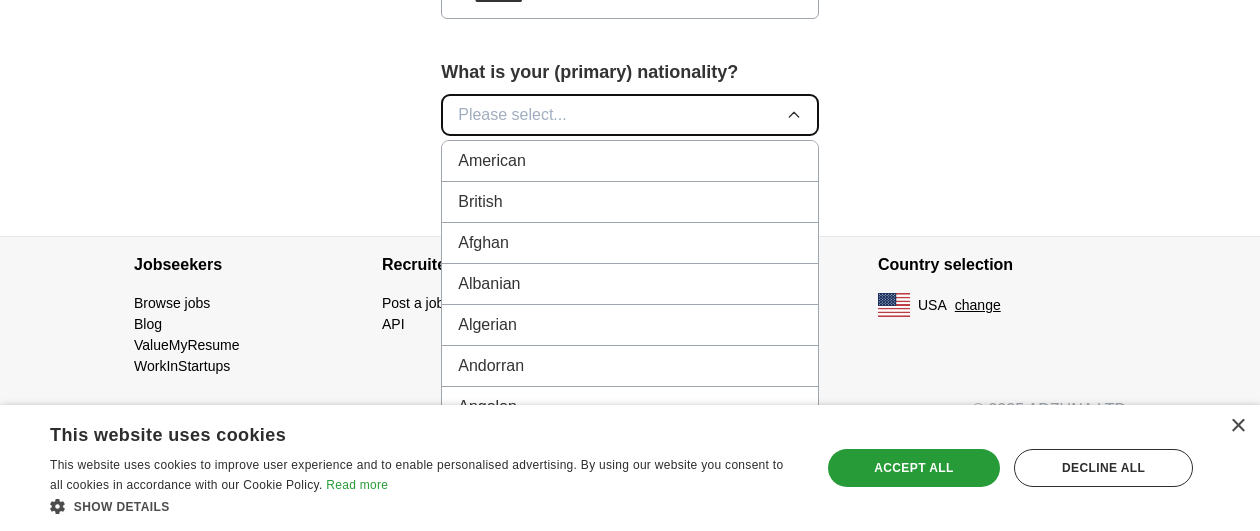 click on "Please select..." at bounding box center (630, 115) 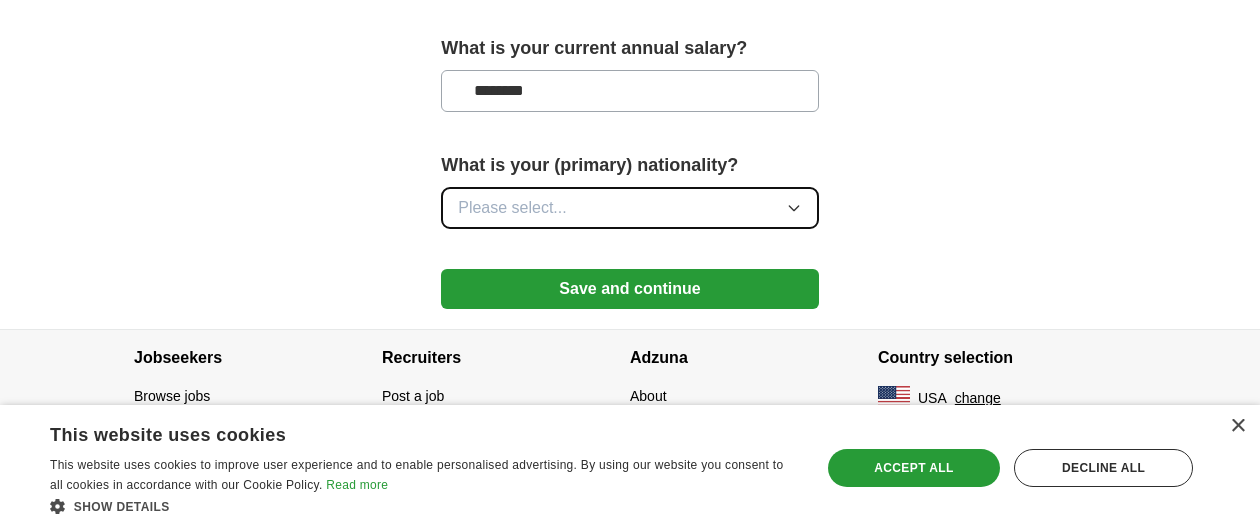 scroll, scrollTop: 1564, scrollLeft: 0, axis: vertical 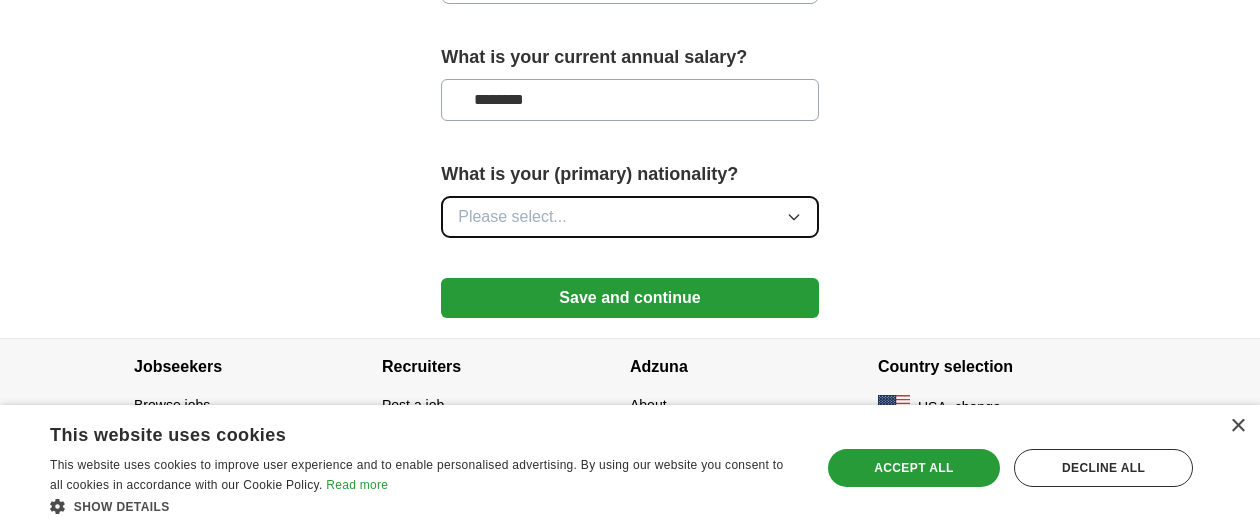 click on "Please select..." at bounding box center (630, 217) 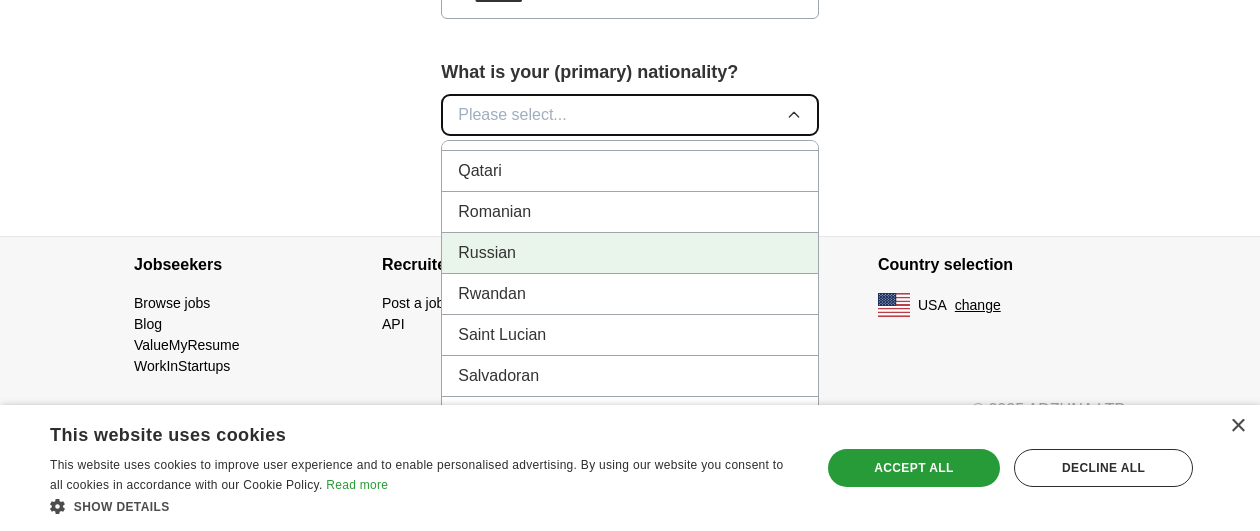 scroll, scrollTop: 5801, scrollLeft: 0, axis: vertical 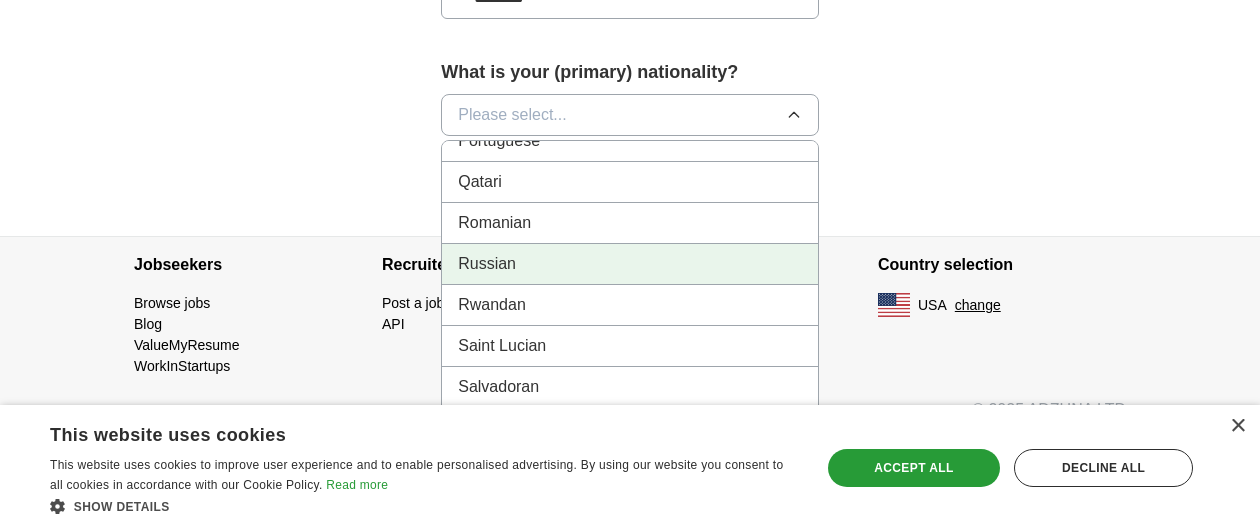 click on "Russian" at bounding box center (630, 264) 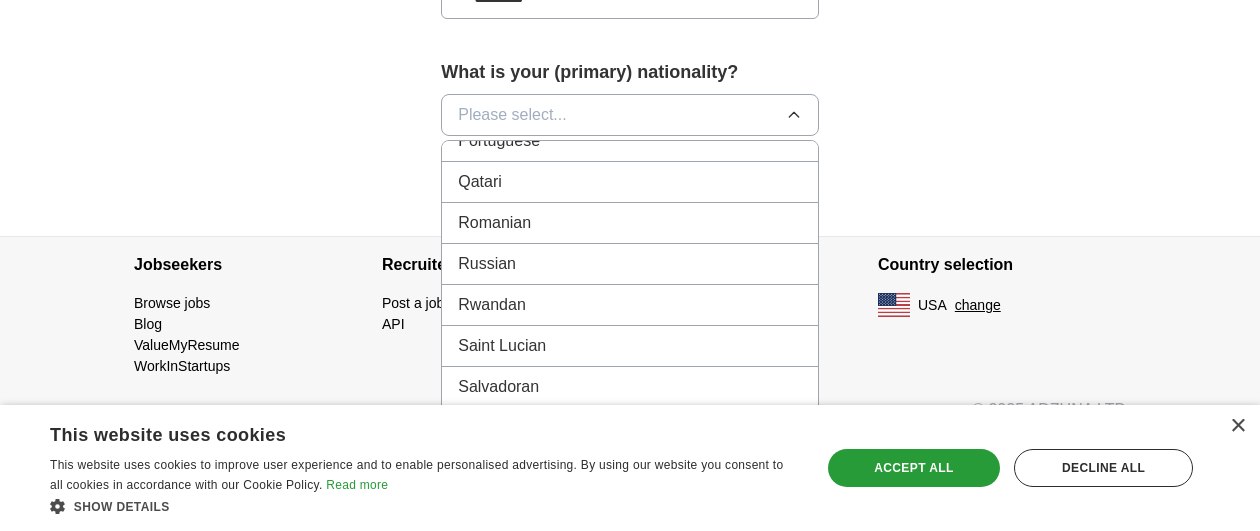 scroll, scrollTop: 1564, scrollLeft: 0, axis: vertical 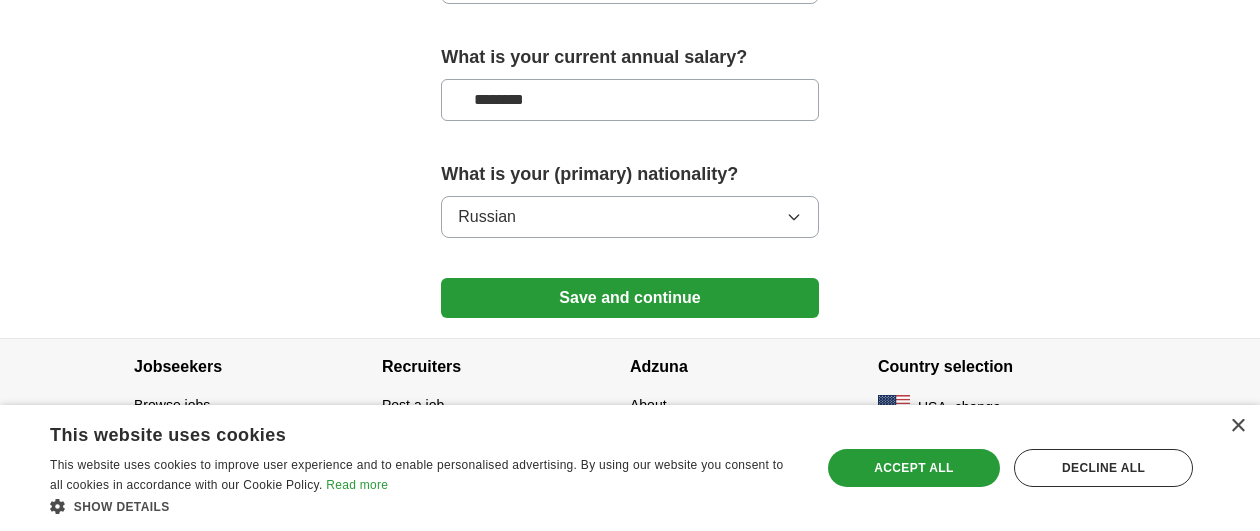 click on "ApplyIQ 🎉 You're applying , [FIRST] ! ApplyIQ will start searching for relevant jobs that match your profile - we'll notify you by email each time we submit an application 🚀 Boost your profile Unlock  up to  3x more applications  by answering these optional questions Address Street address [ADDRESS] City [CITY] State / region [STATE] Zip / postalcode [ZIP] Country United States Phone number [PHONE]" at bounding box center [630, -583] 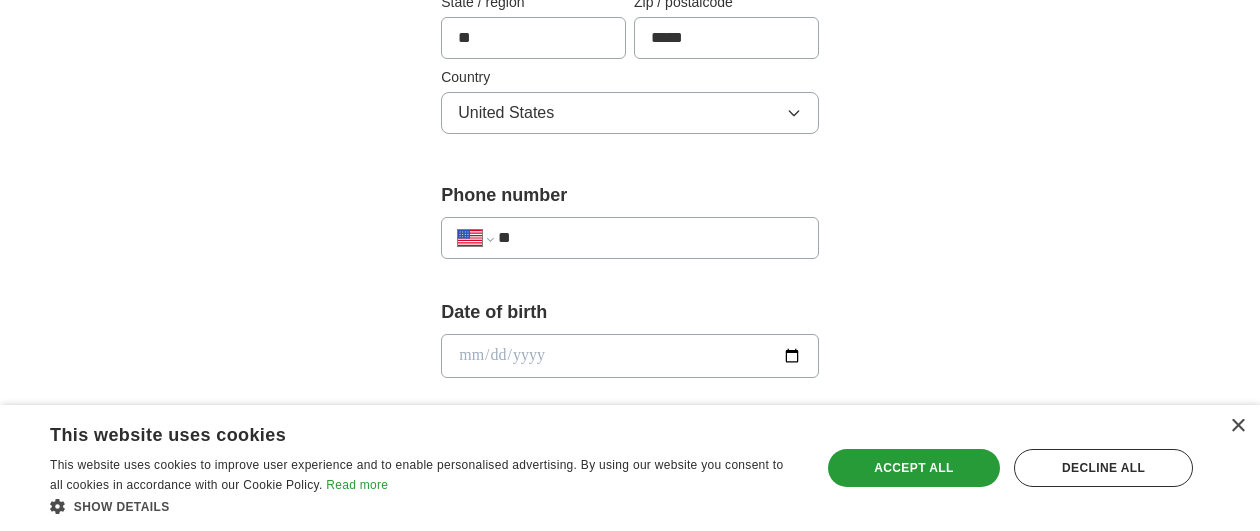 scroll, scrollTop: 626, scrollLeft: 0, axis: vertical 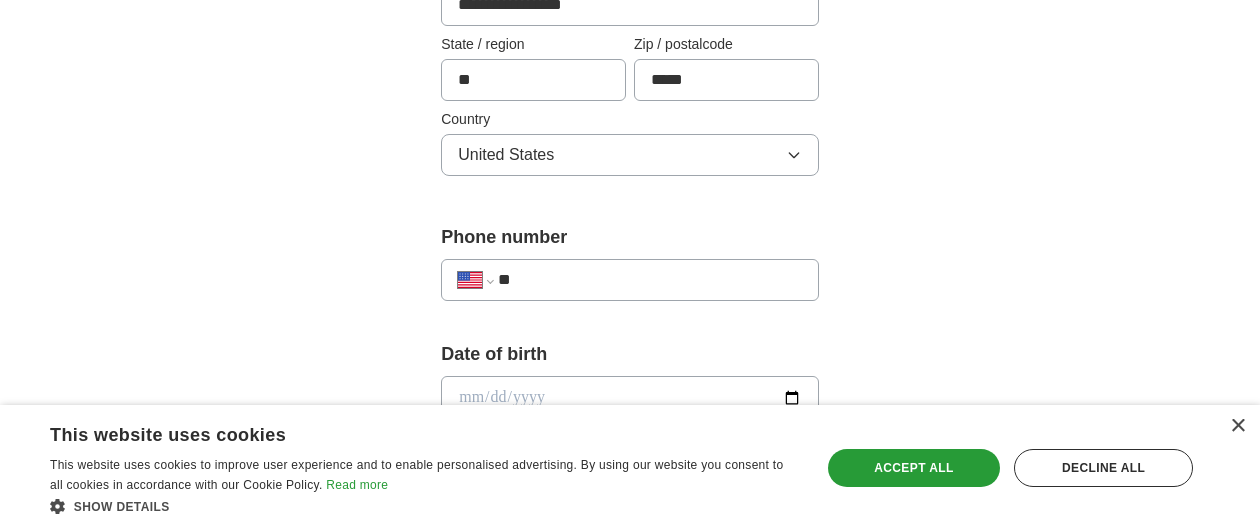 click on "**" at bounding box center [650, 280] 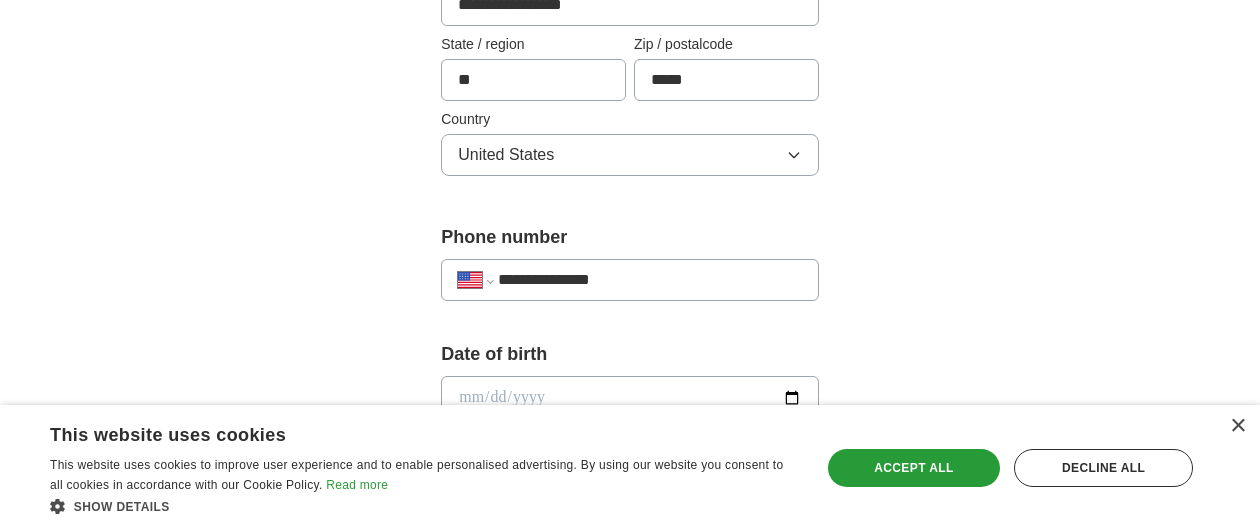 type on "**********" 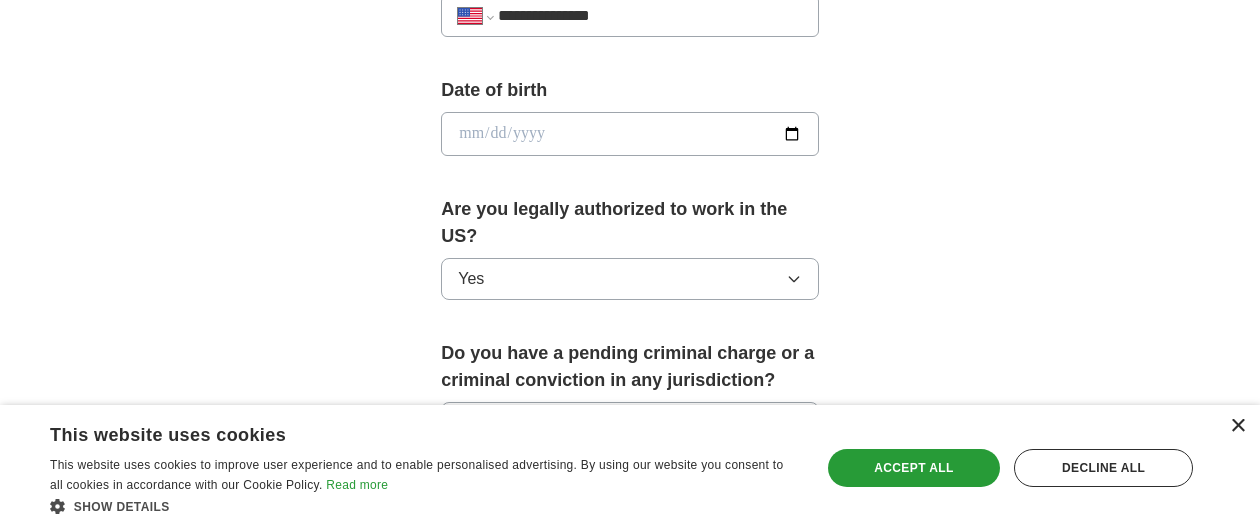 click on "×" at bounding box center [1237, 426] 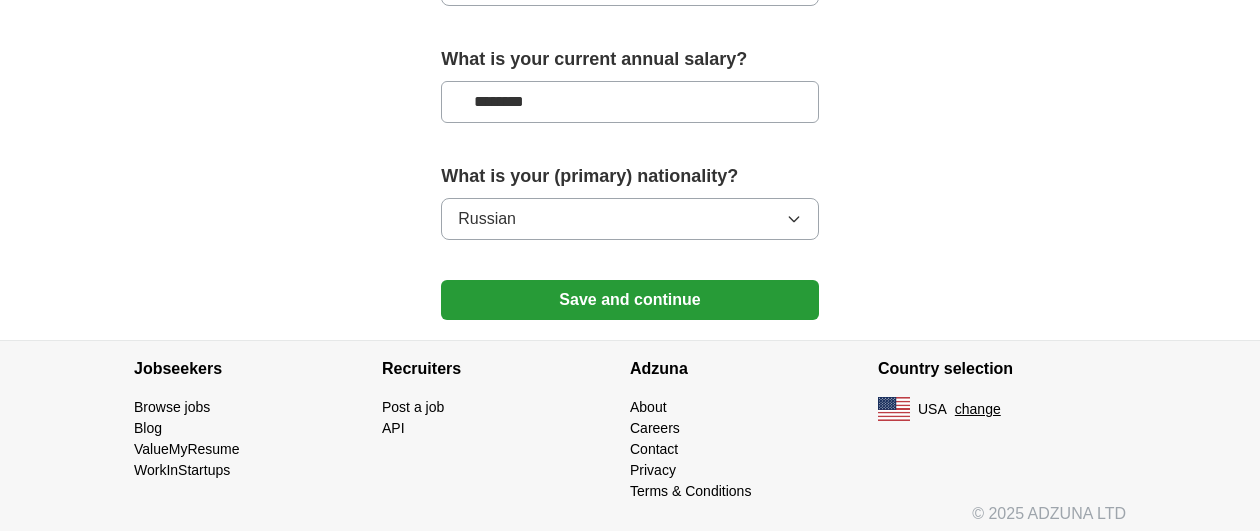 scroll, scrollTop: 1564, scrollLeft: 0, axis: vertical 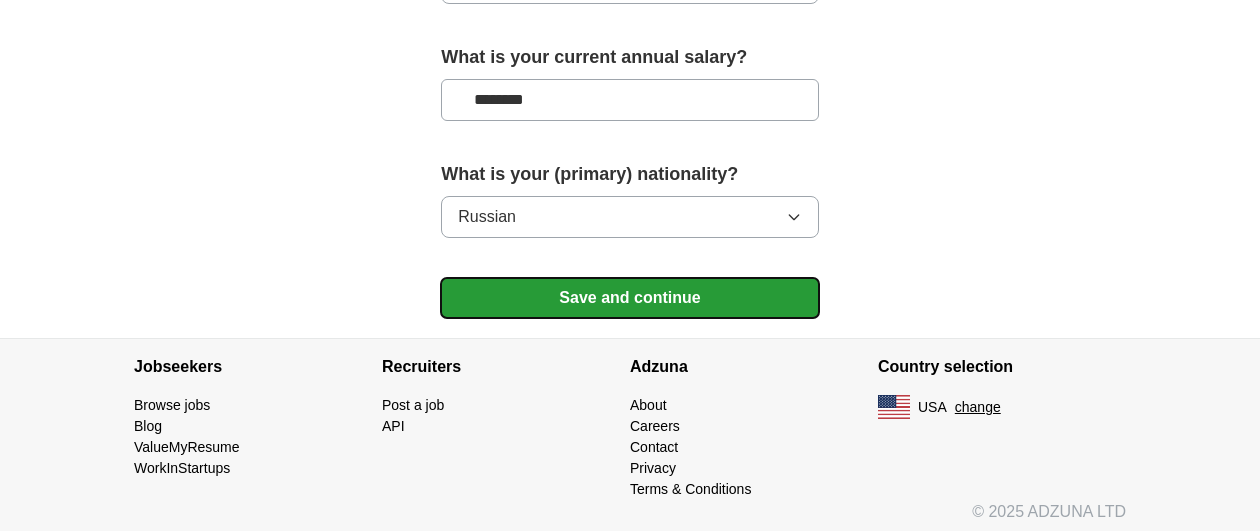 click on "Save and continue" at bounding box center (630, 298) 